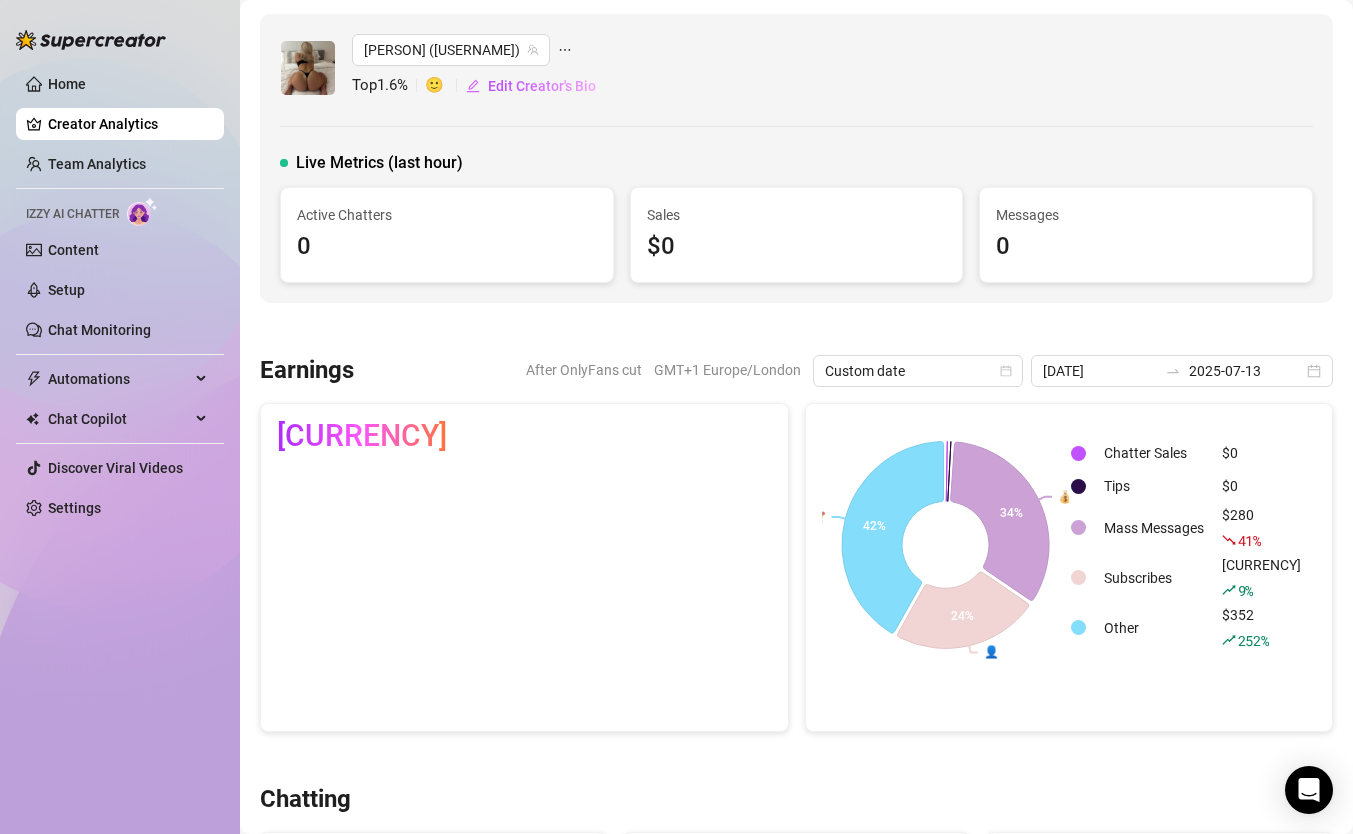 scroll, scrollTop: 0, scrollLeft: 0, axis: both 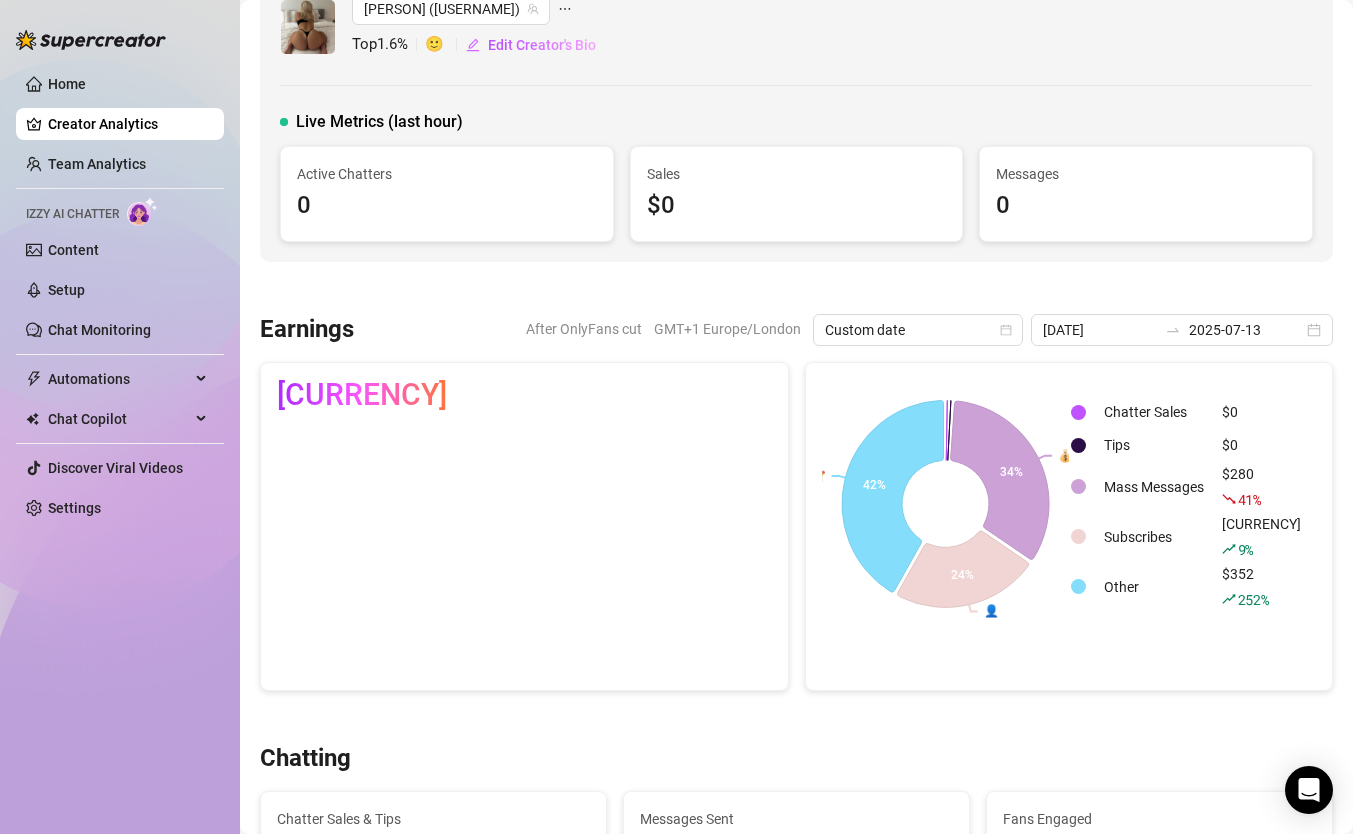 click on "Settings" at bounding box center (74, 508) 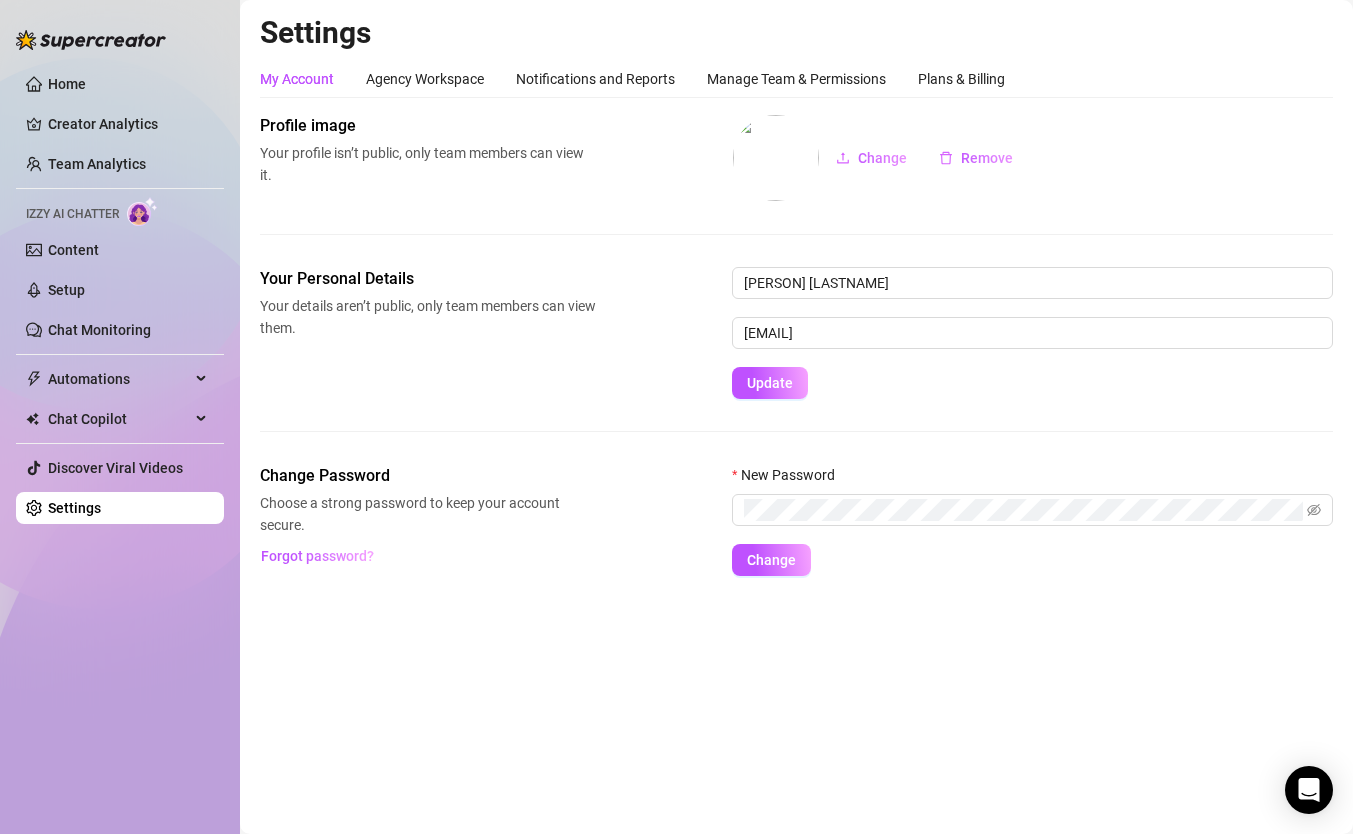 scroll, scrollTop: 0, scrollLeft: 0, axis: both 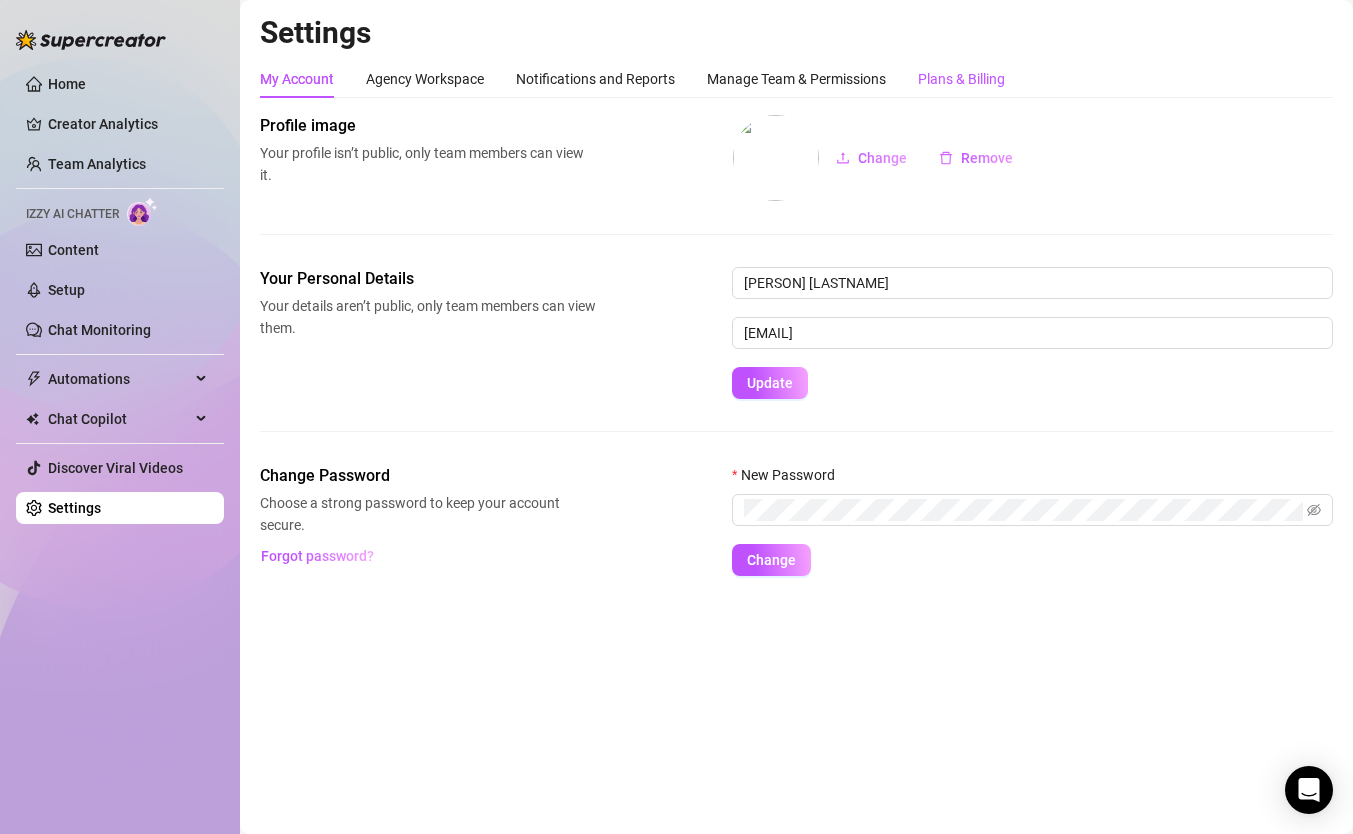 click on "Plans & Billing" at bounding box center (961, 79) 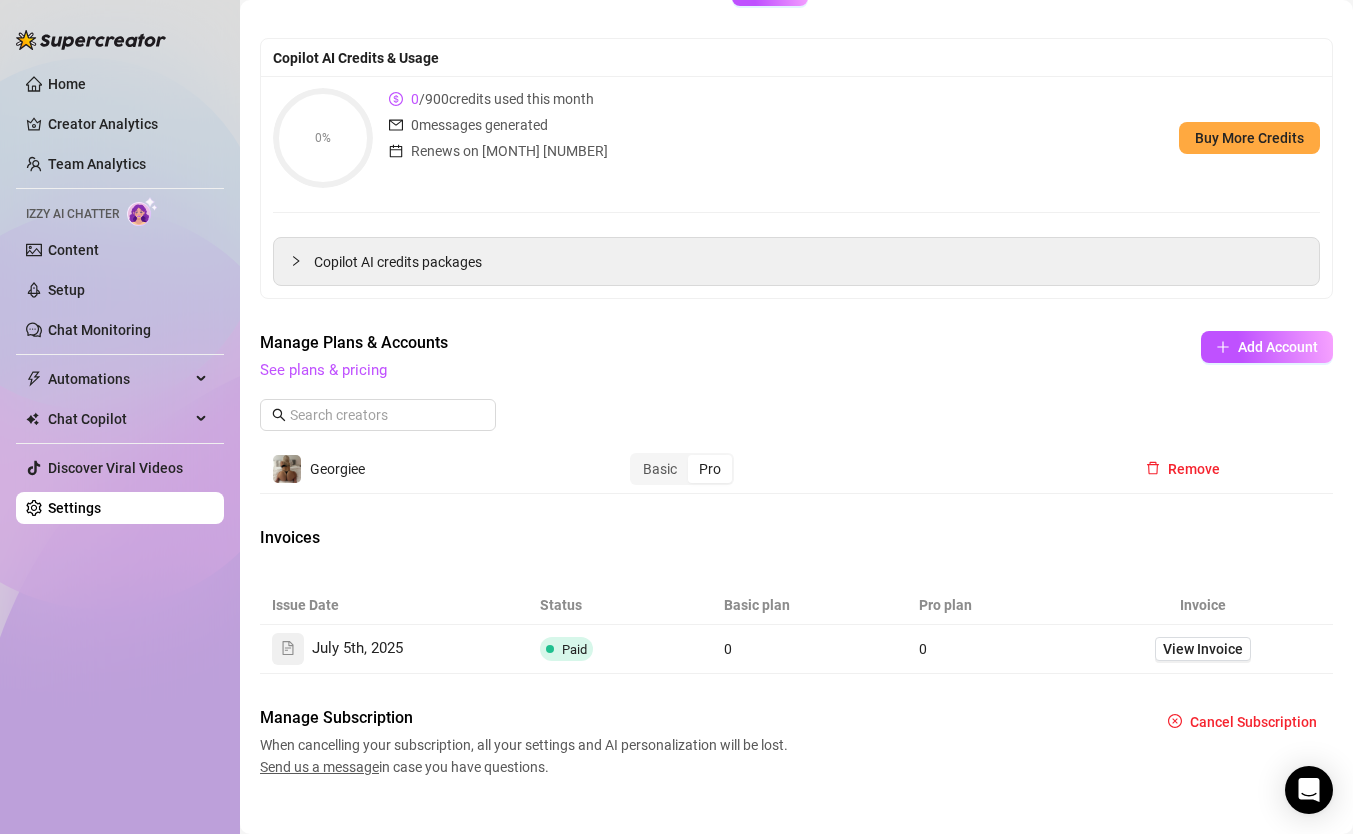 scroll, scrollTop: 231, scrollLeft: 0, axis: vertical 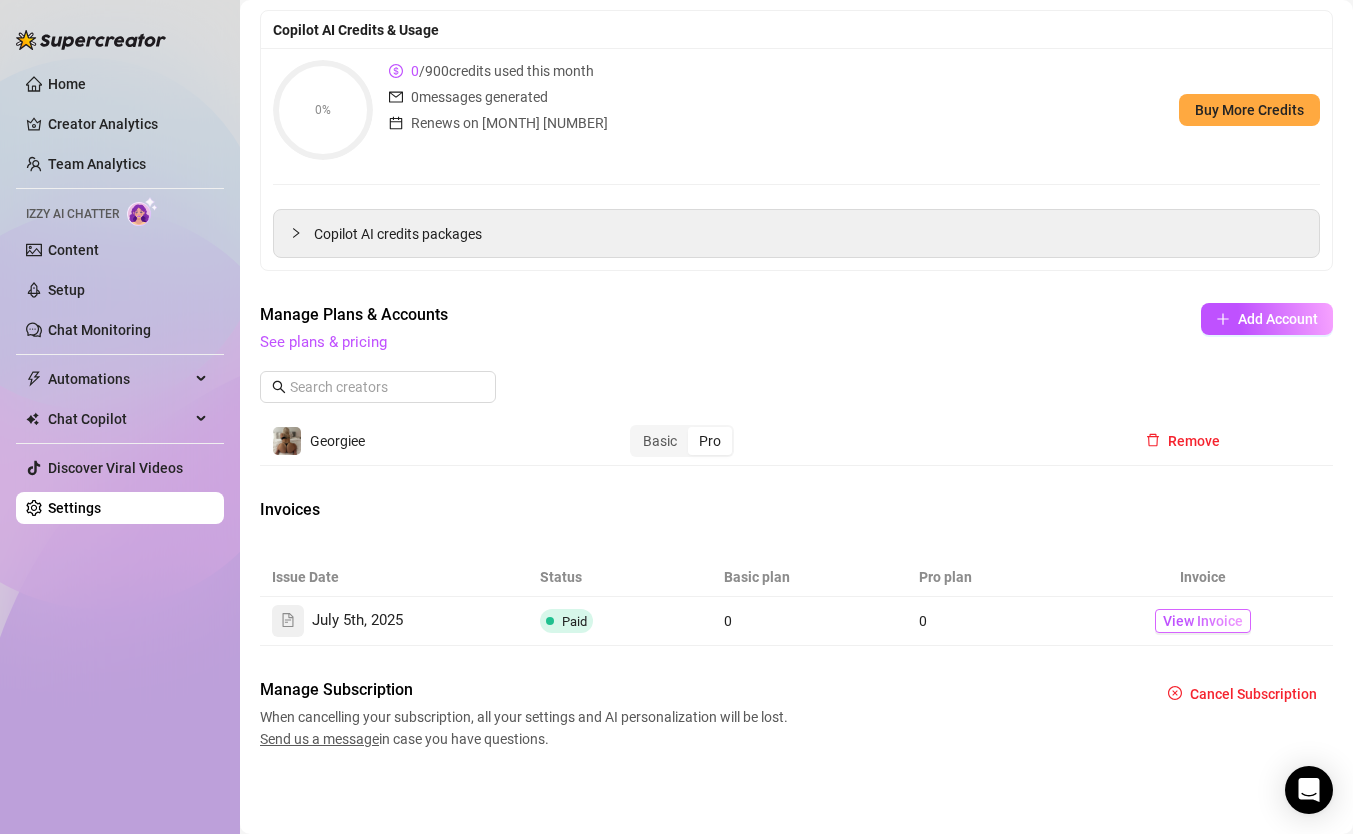 click on "View Invoice" at bounding box center (1203, 621) 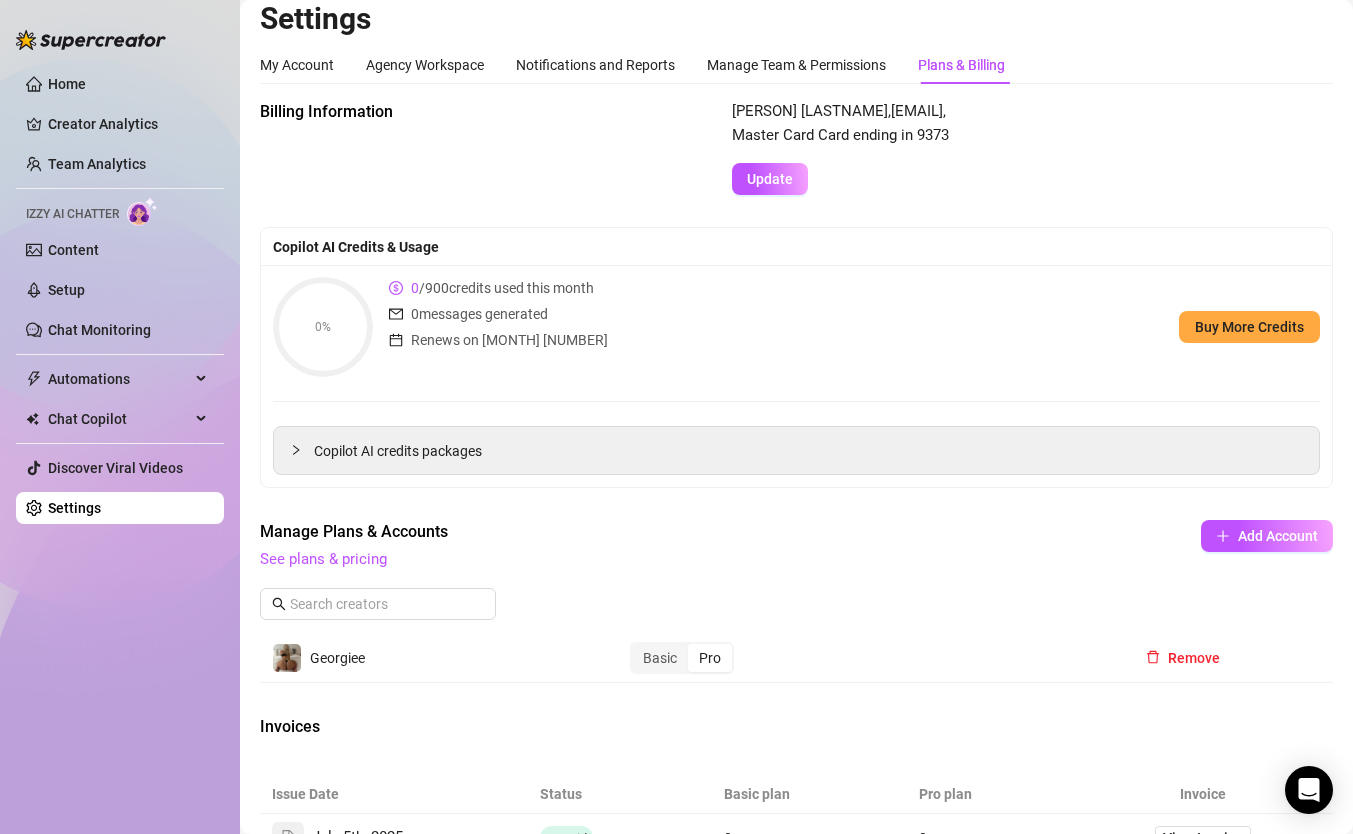 scroll, scrollTop: 0, scrollLeft: 0, axis: both 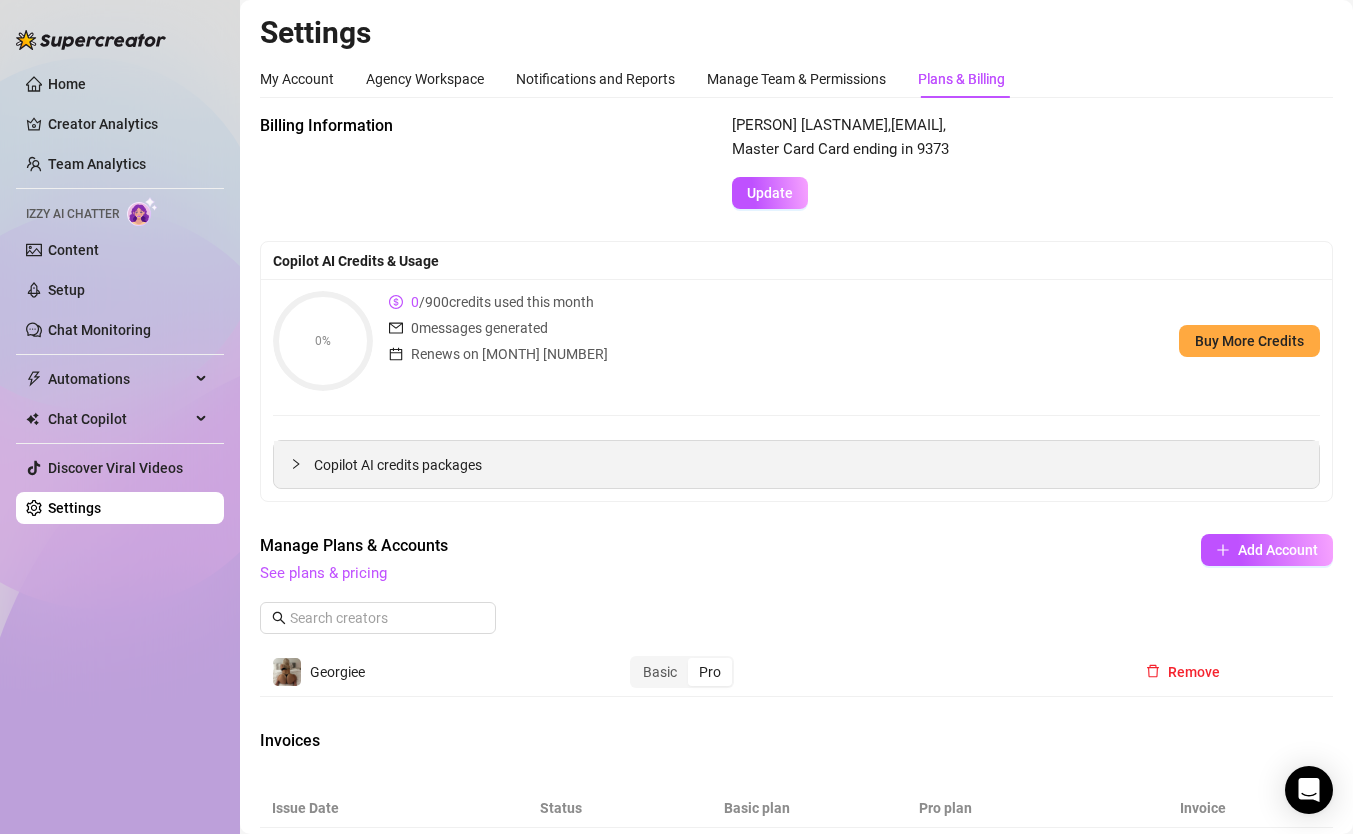 click 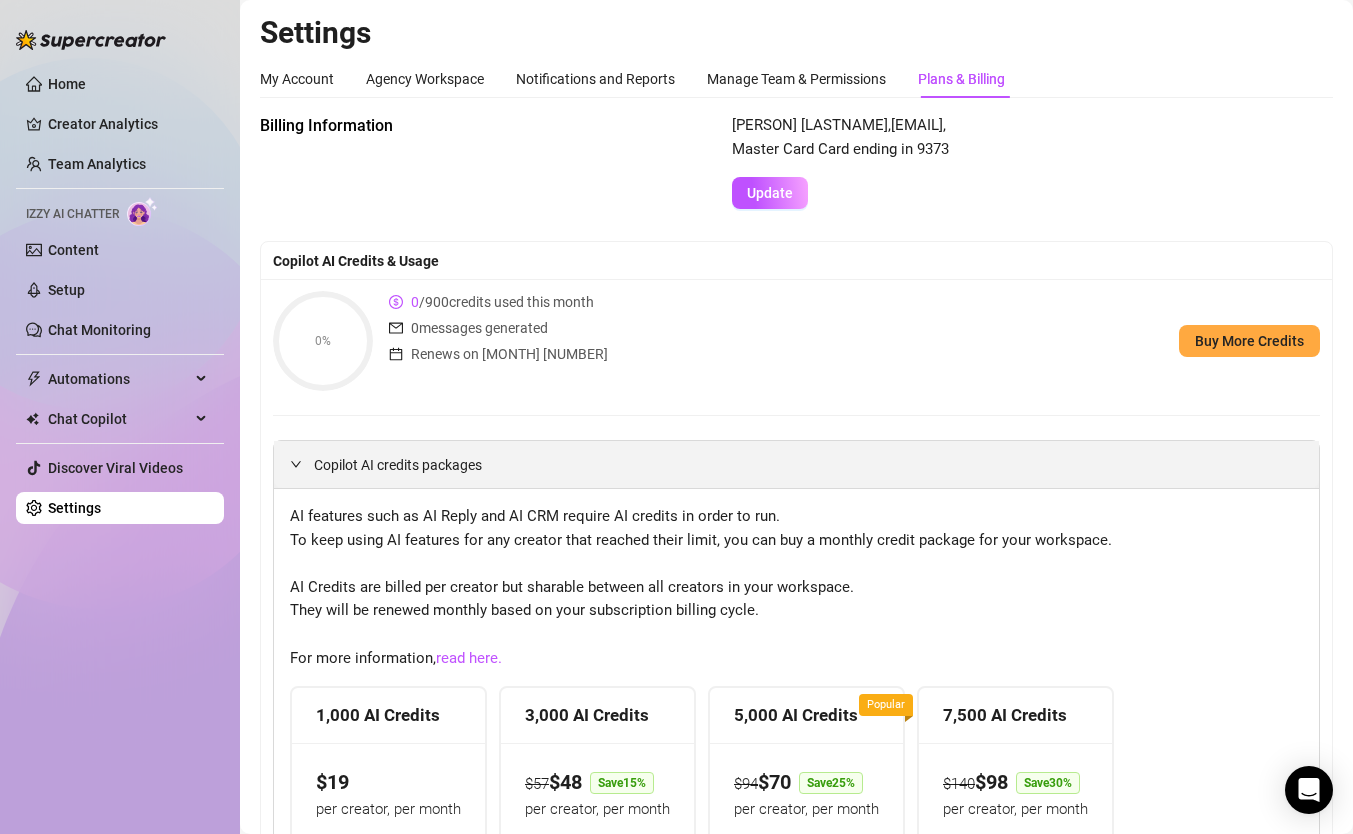 click at bounding box center (302, 464) 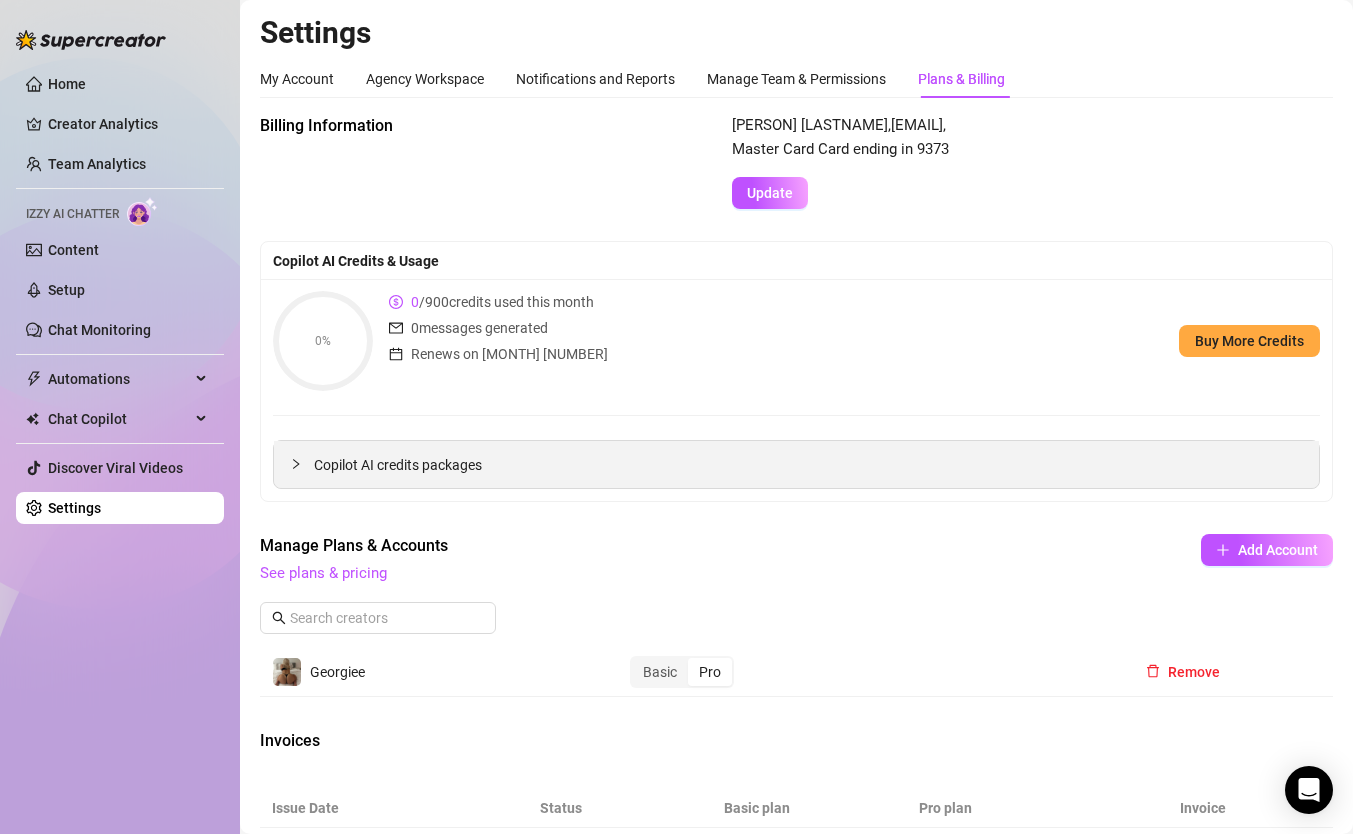click at bounding box center [302, 464] 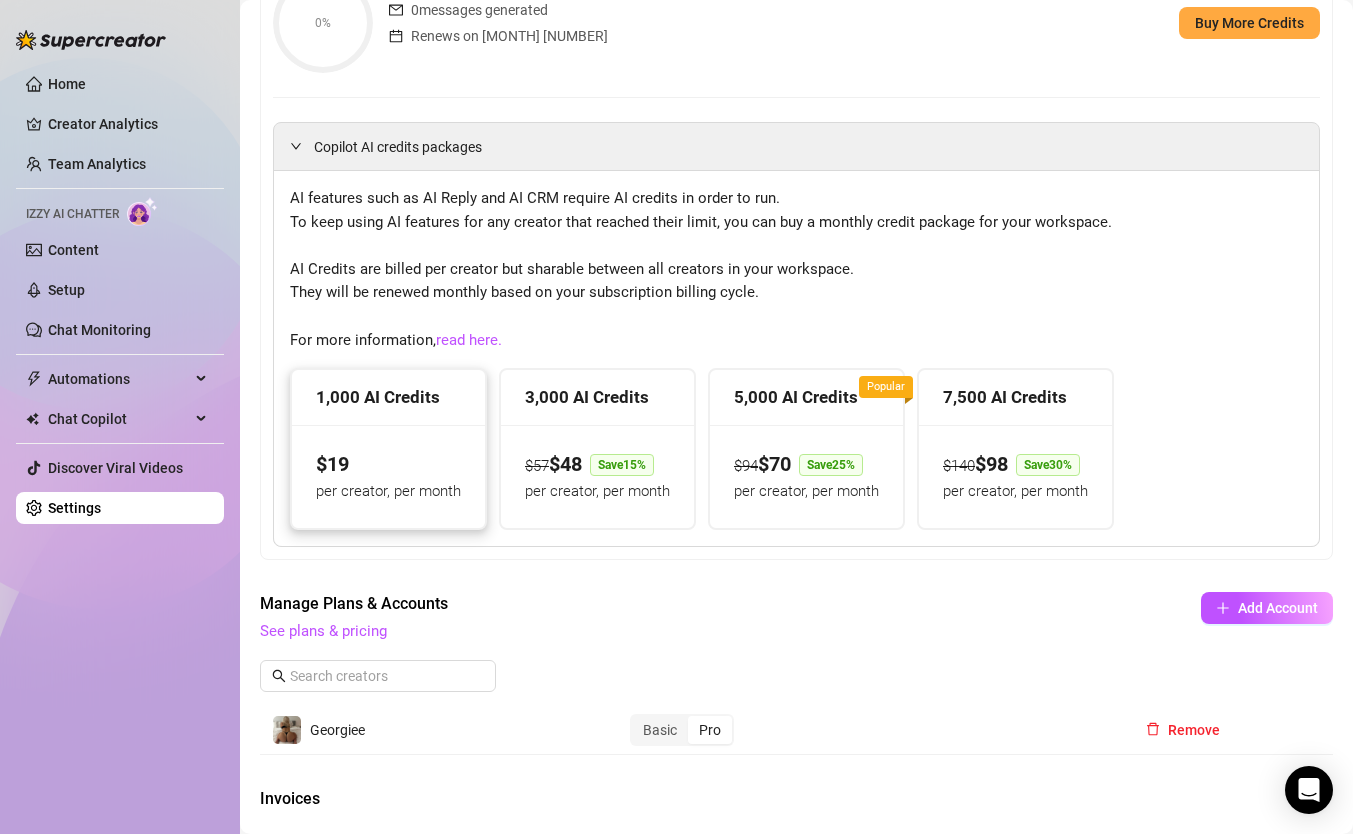 scroll, scrollTop: 339, scrollLeft: 0, axis: vertical 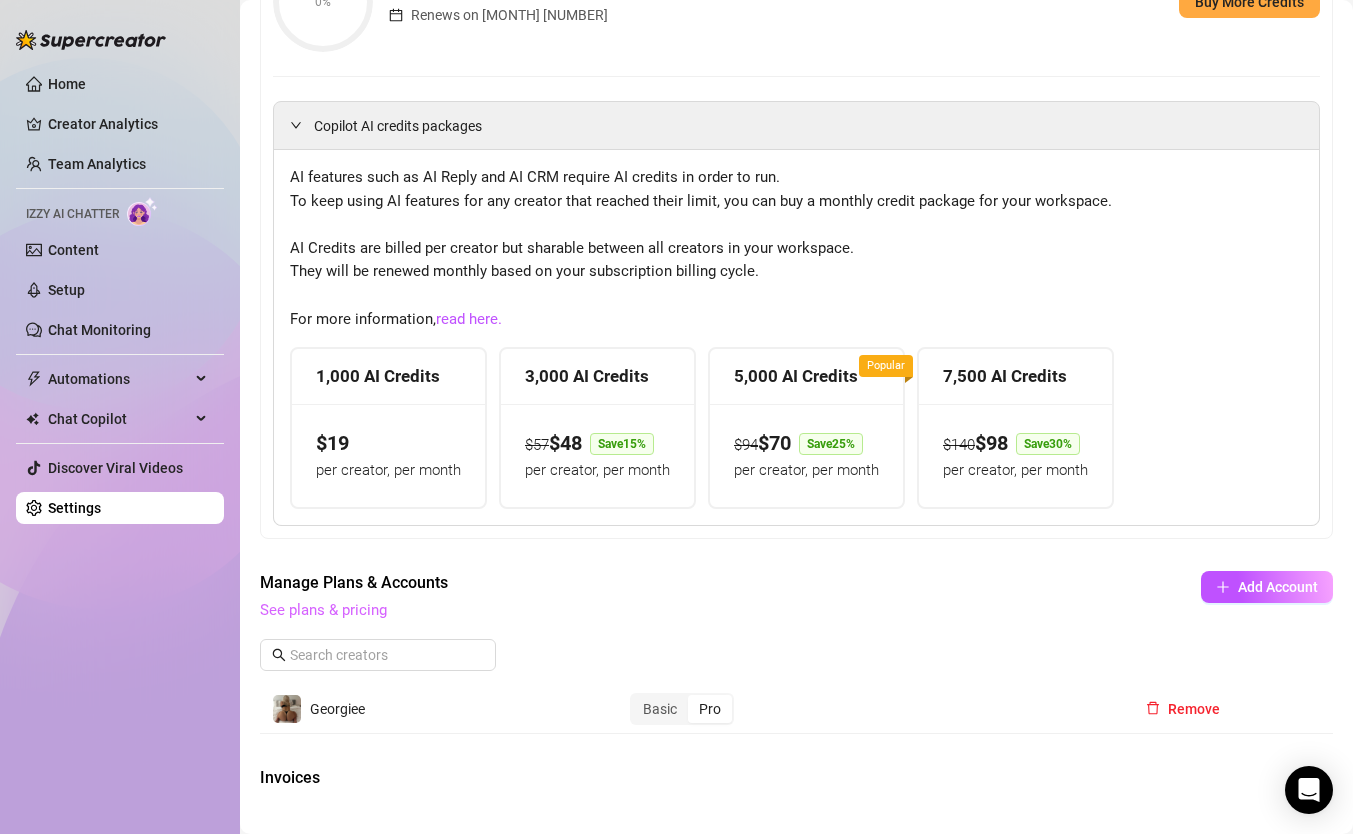 click on "See plans & pricing" at bounding box center (323, 610) 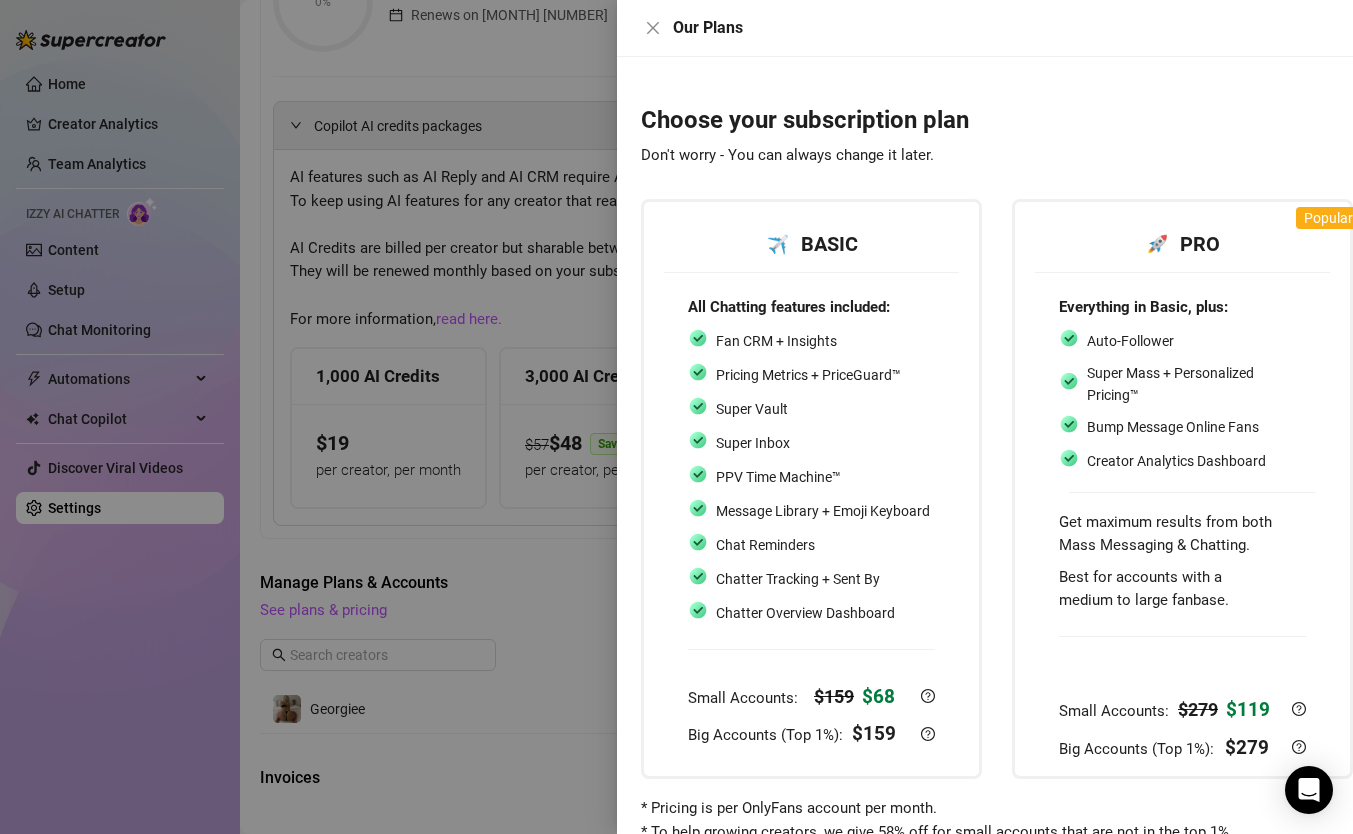 scroll, scrollTop: 34, scrollLeft: 0, axis: vertical 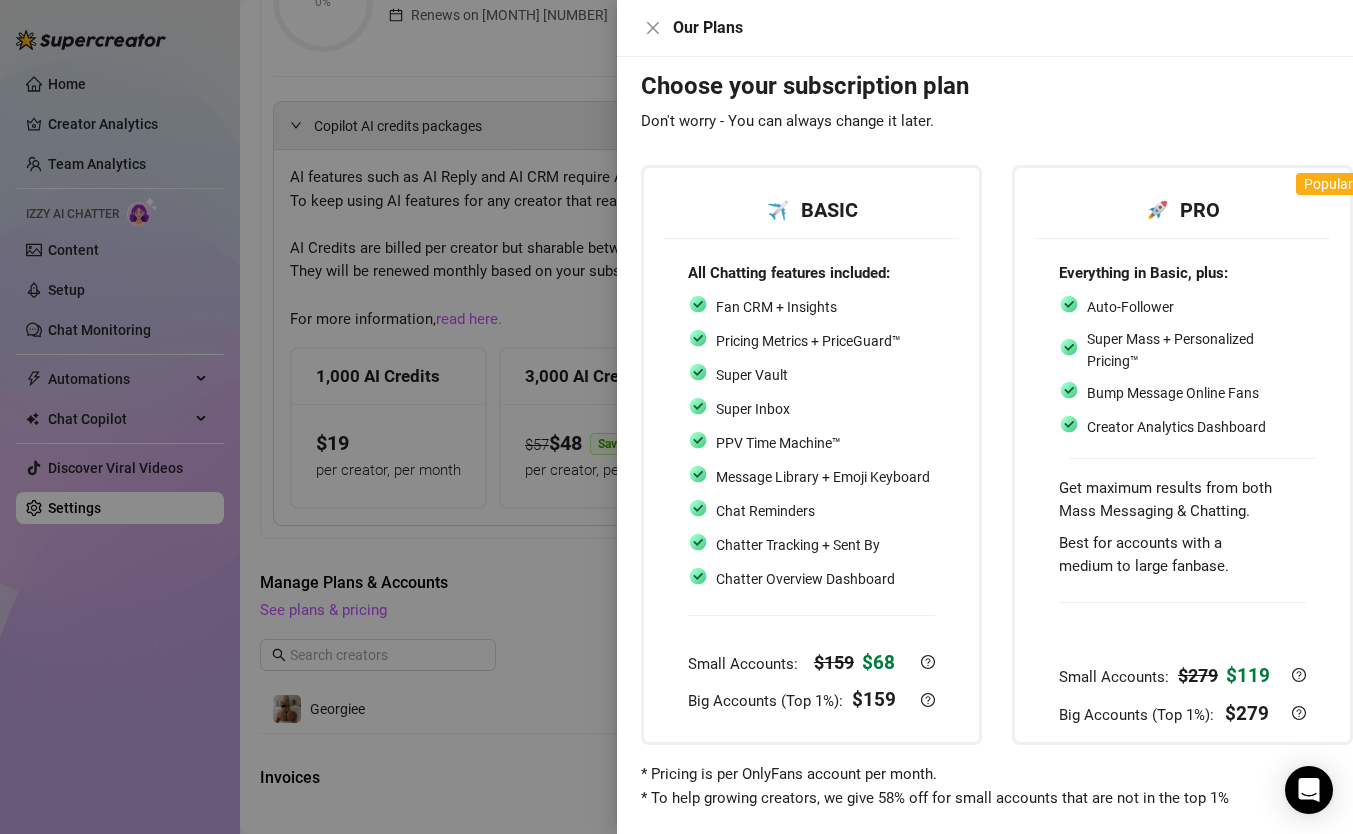 click at bounding box center (676, 417) 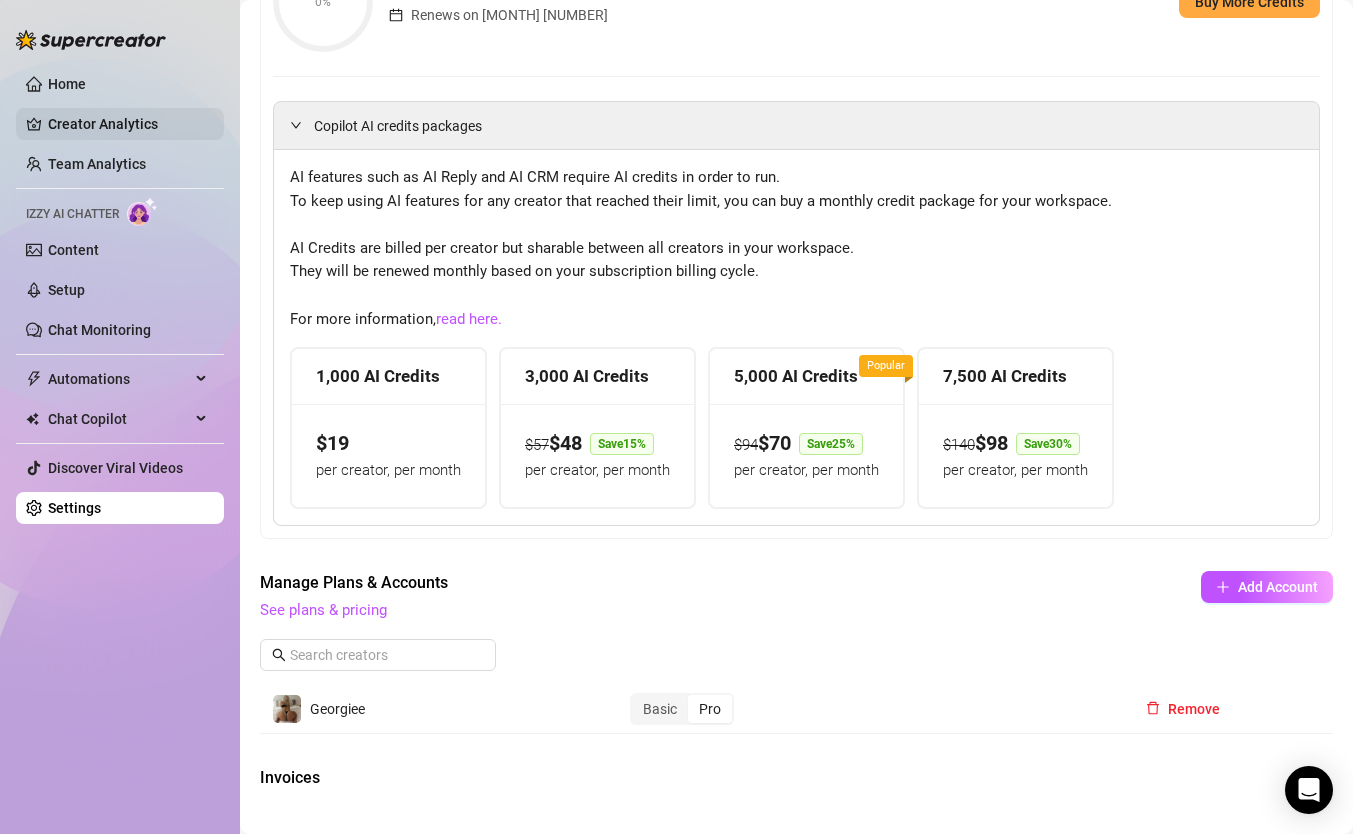 click on "Creator Analytics" at bounding box center [128, 124] 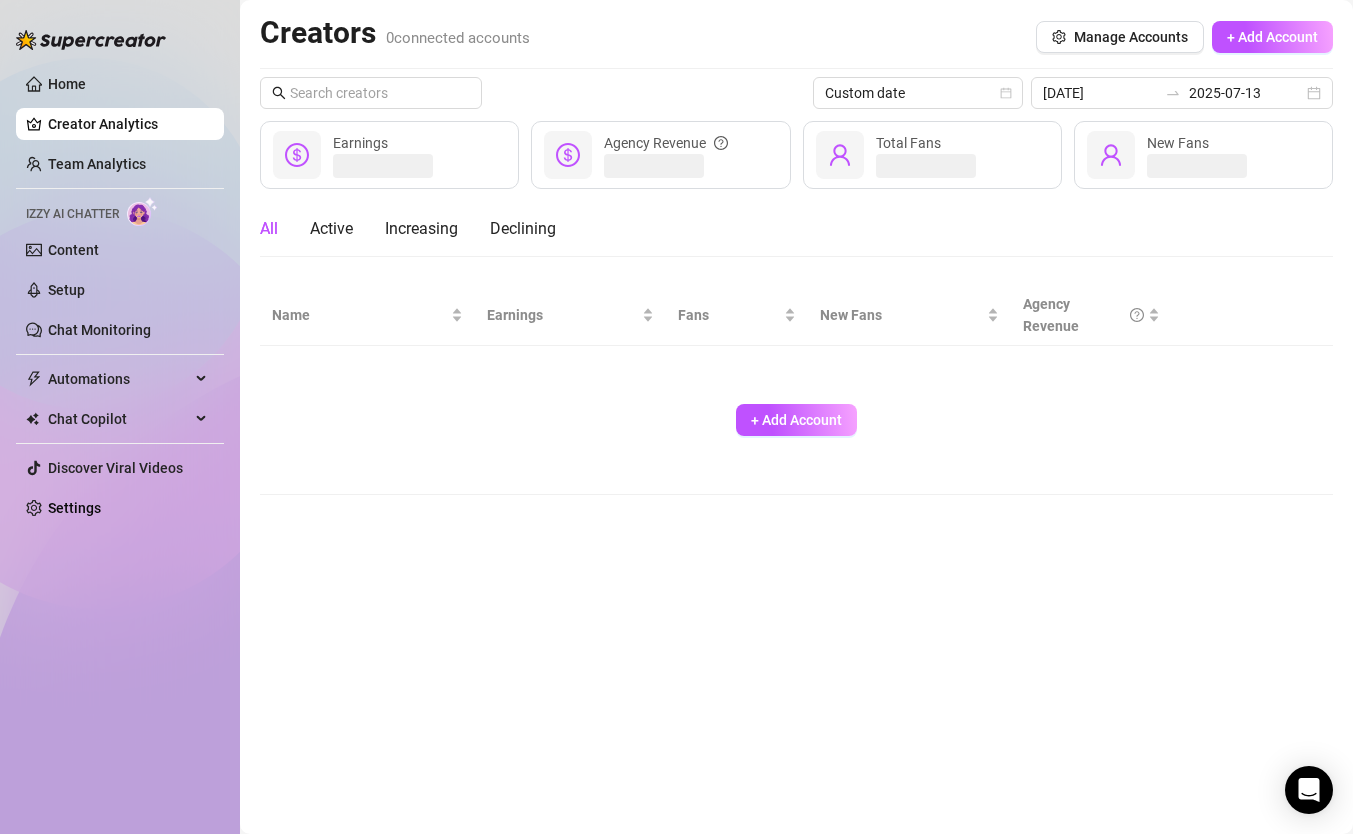 scroll, scrollTop: 0, scrollLeft: 0, axis: both 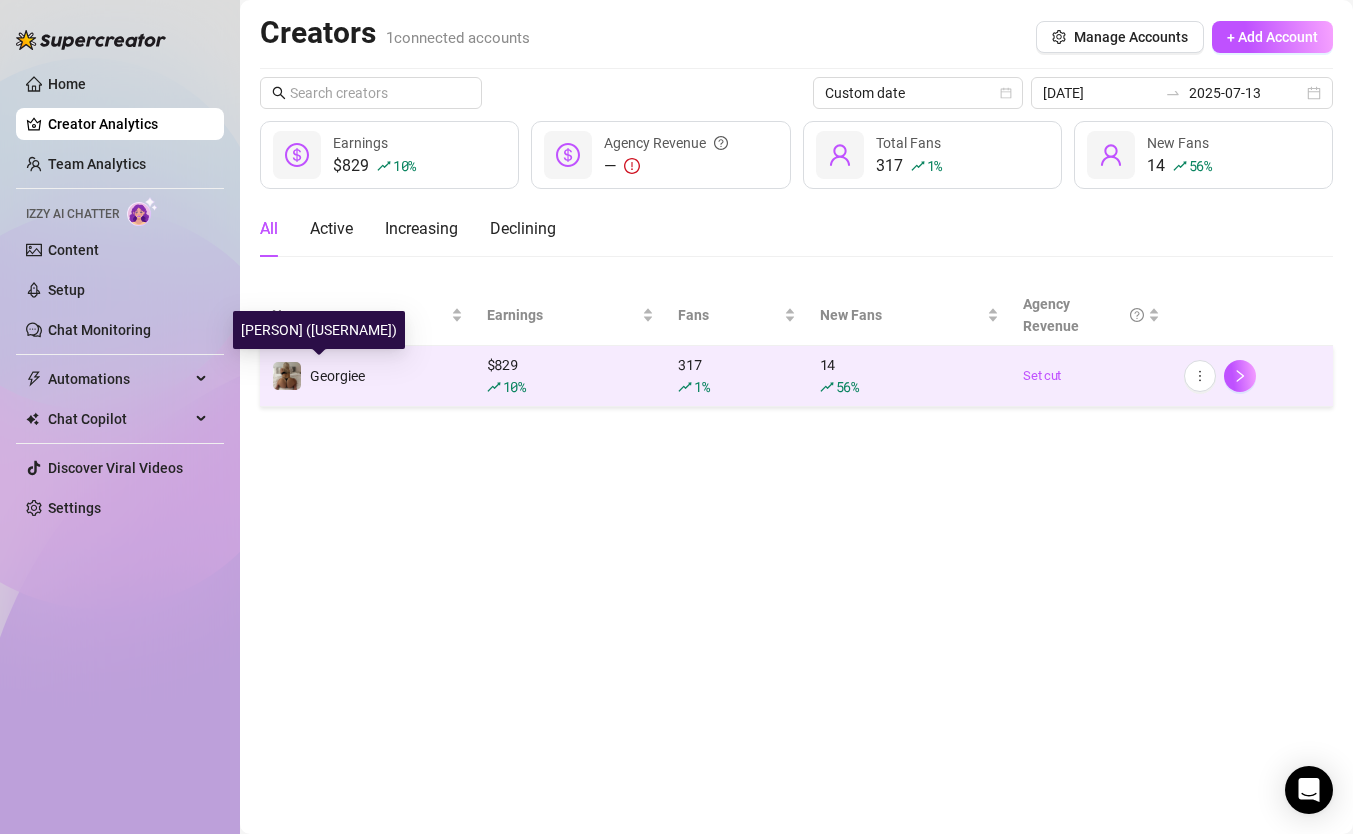 click on "Georgiee" at bounding box center (337, 376) 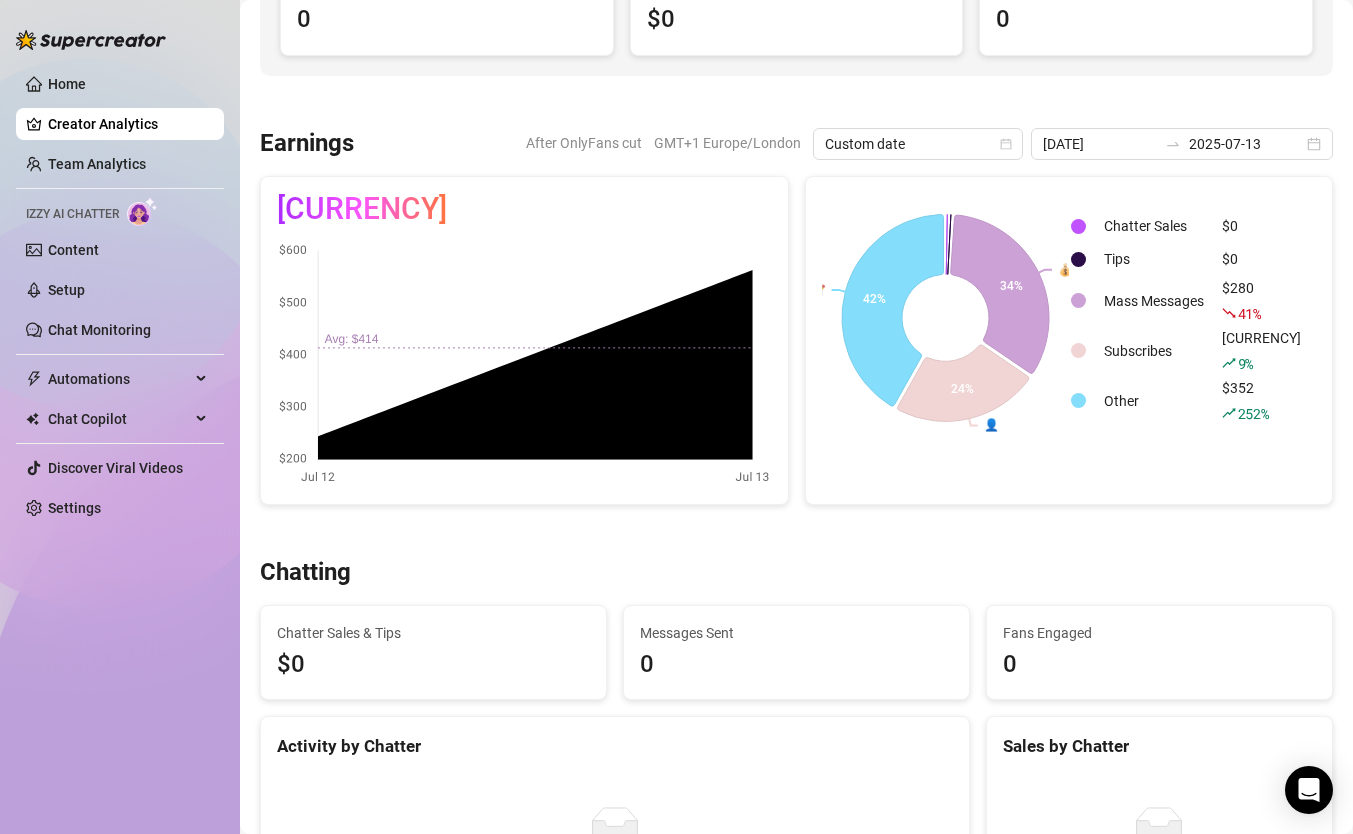 scroll, scrollTop: 228, scrollLeft: 0, axis: vertical 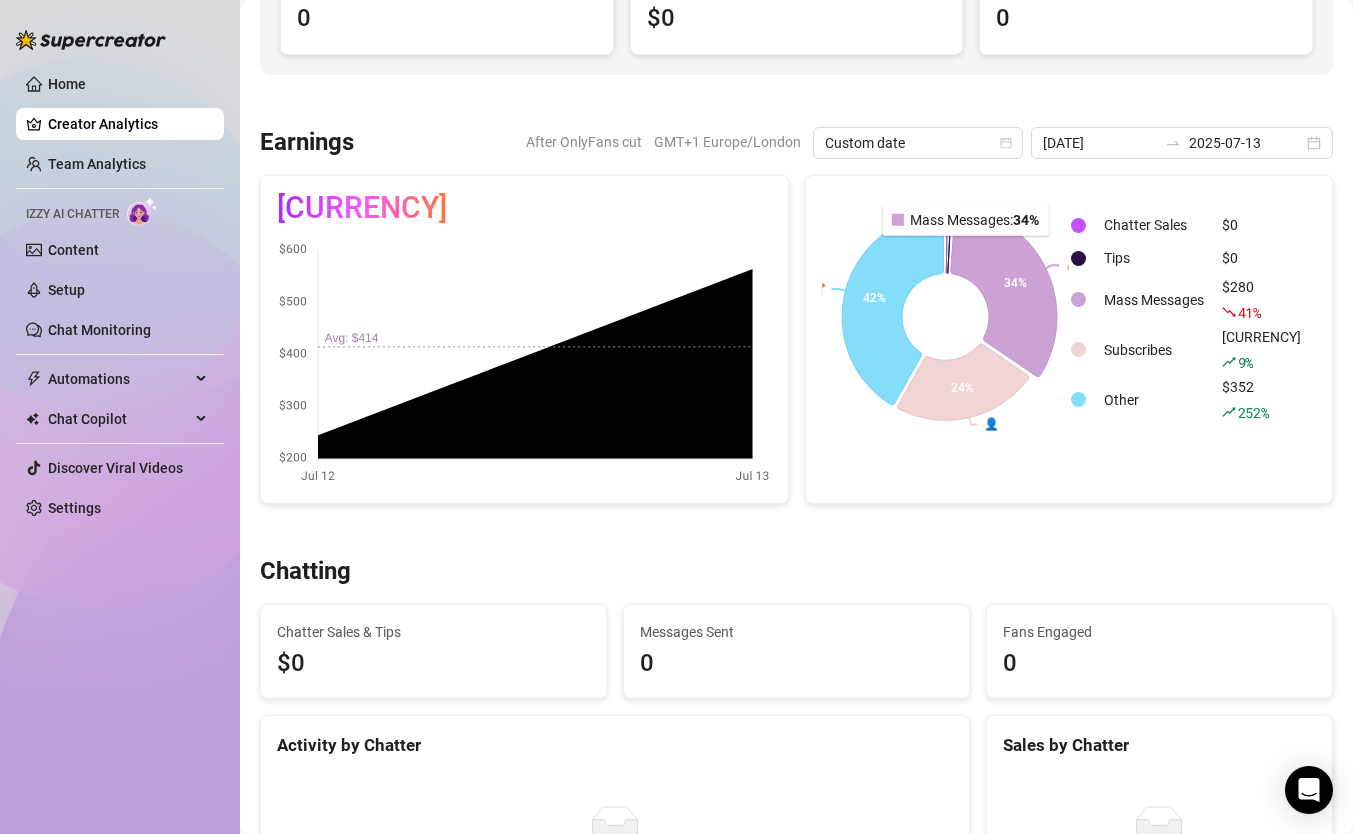 drag, startPoint x: 963, startPoint y: 247, endPoint x: 1001, endPoint y: 272, distance: 45.486263 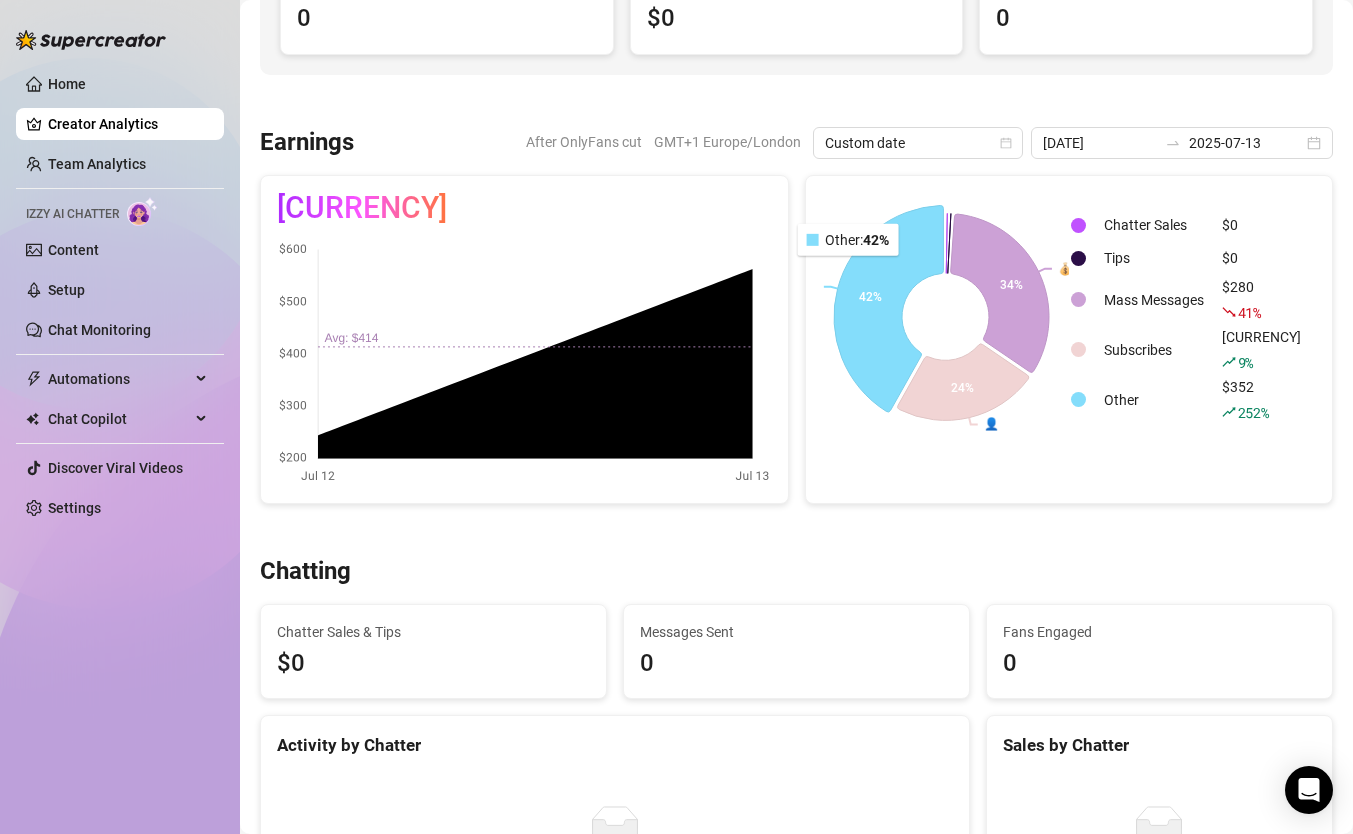 click 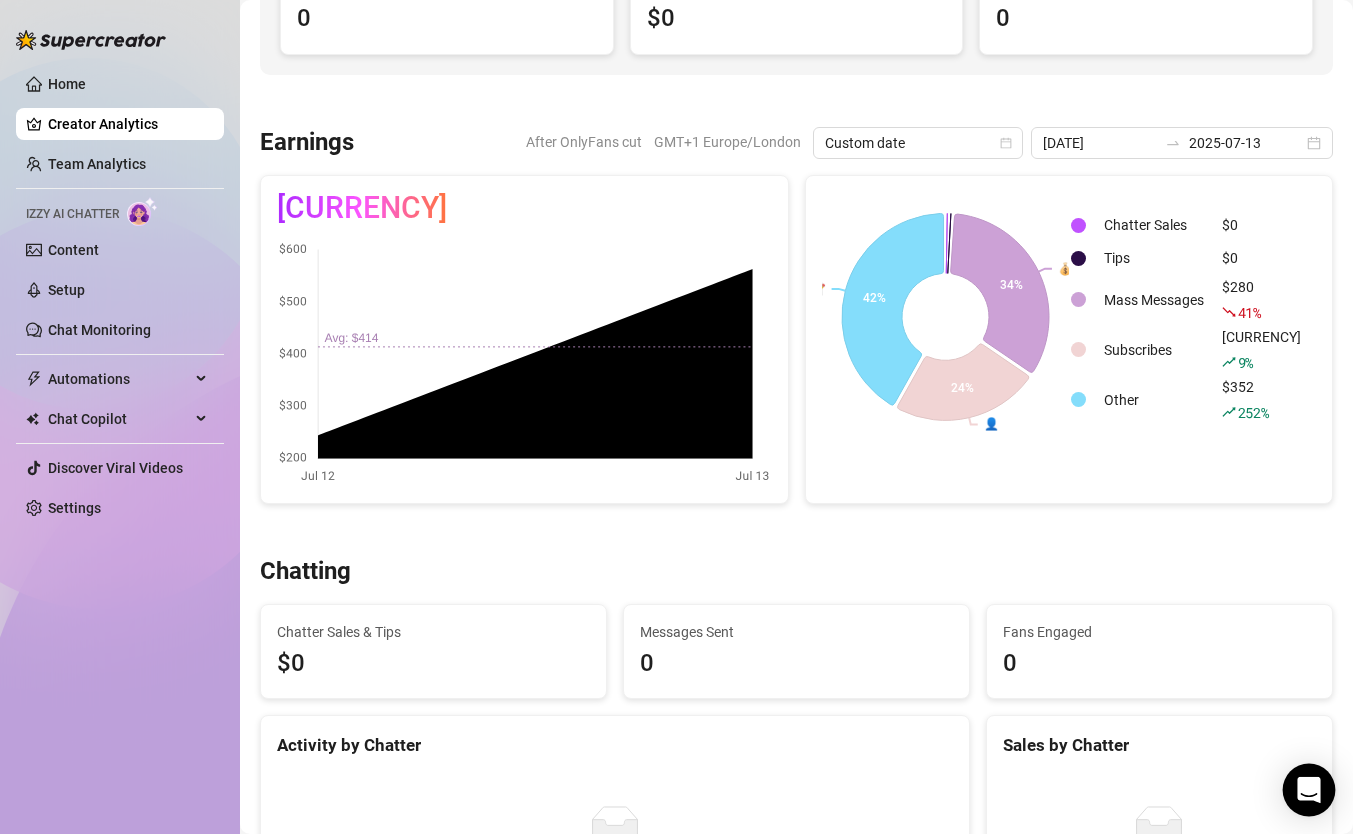 click 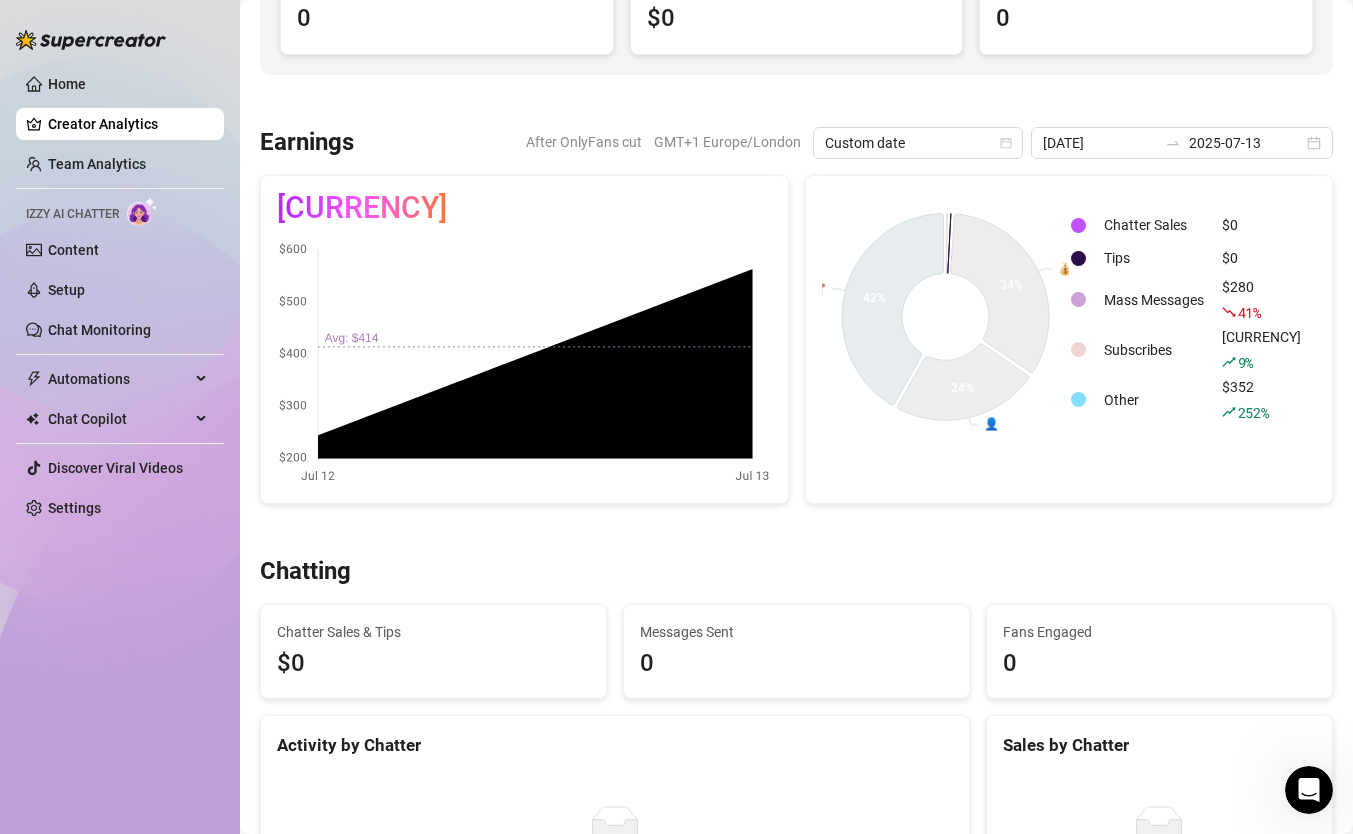 scroll, scrollTop: 0, scrollLeft: 0, axis: both 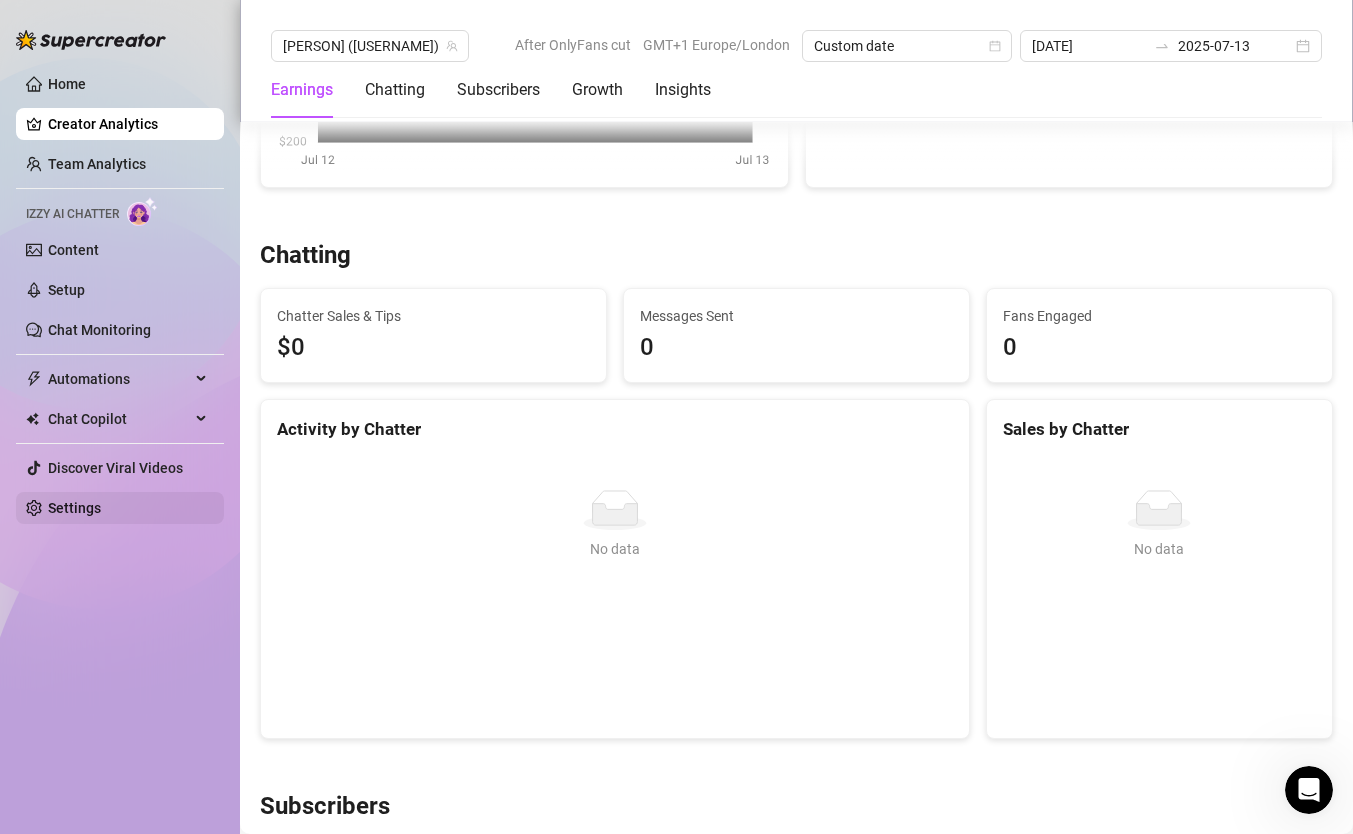 click on "Settings" at bounding box center (74, 508) 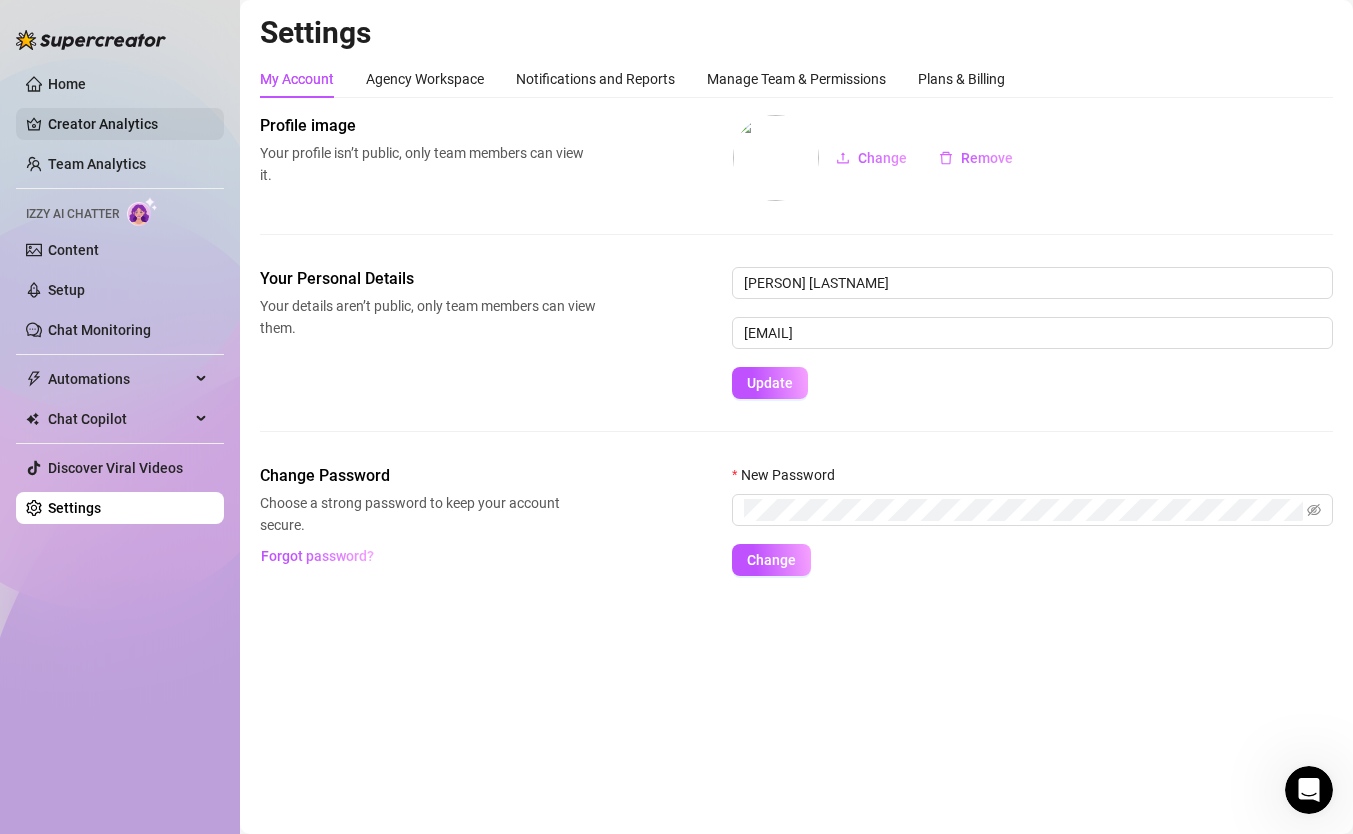 click on "Creator Analytics" at bounding box center [128, 124] 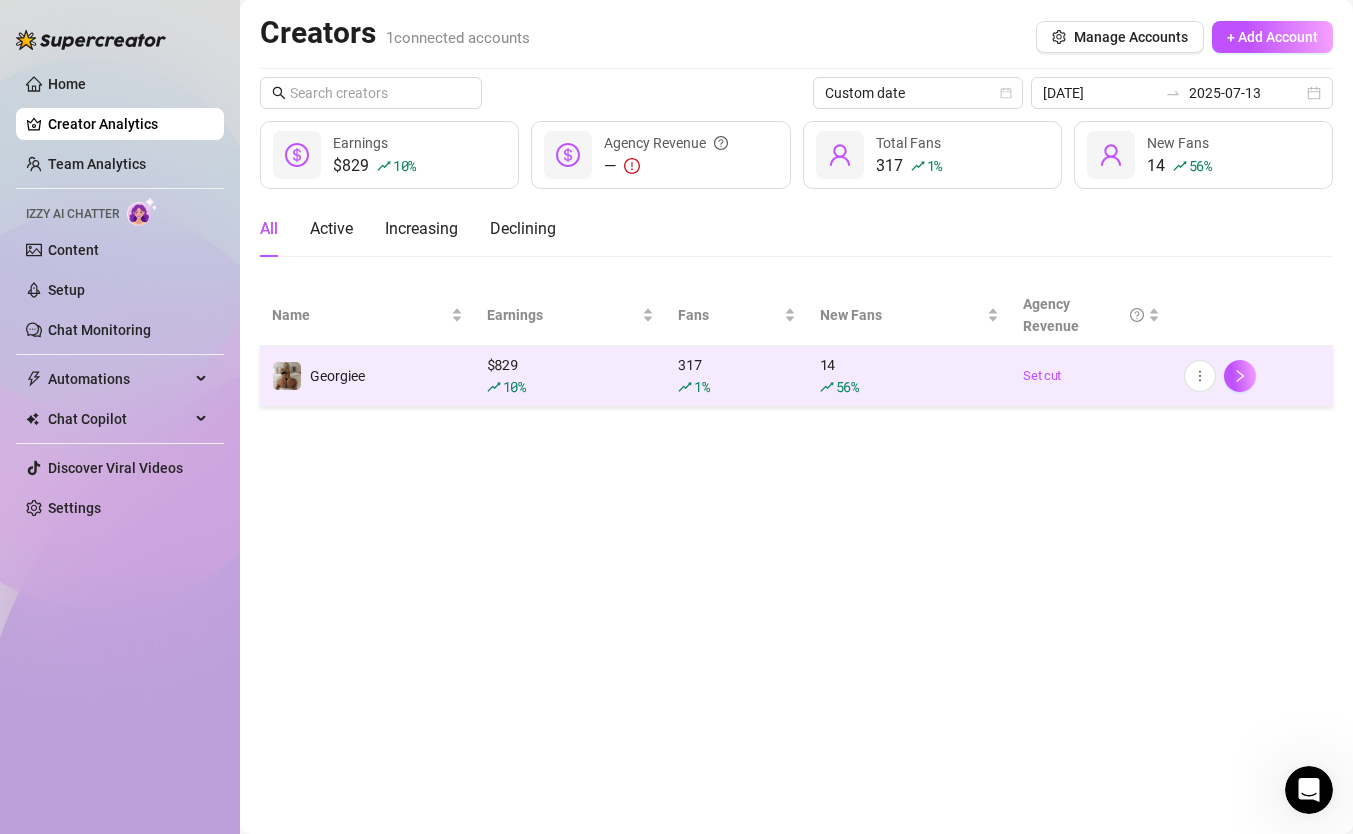 click 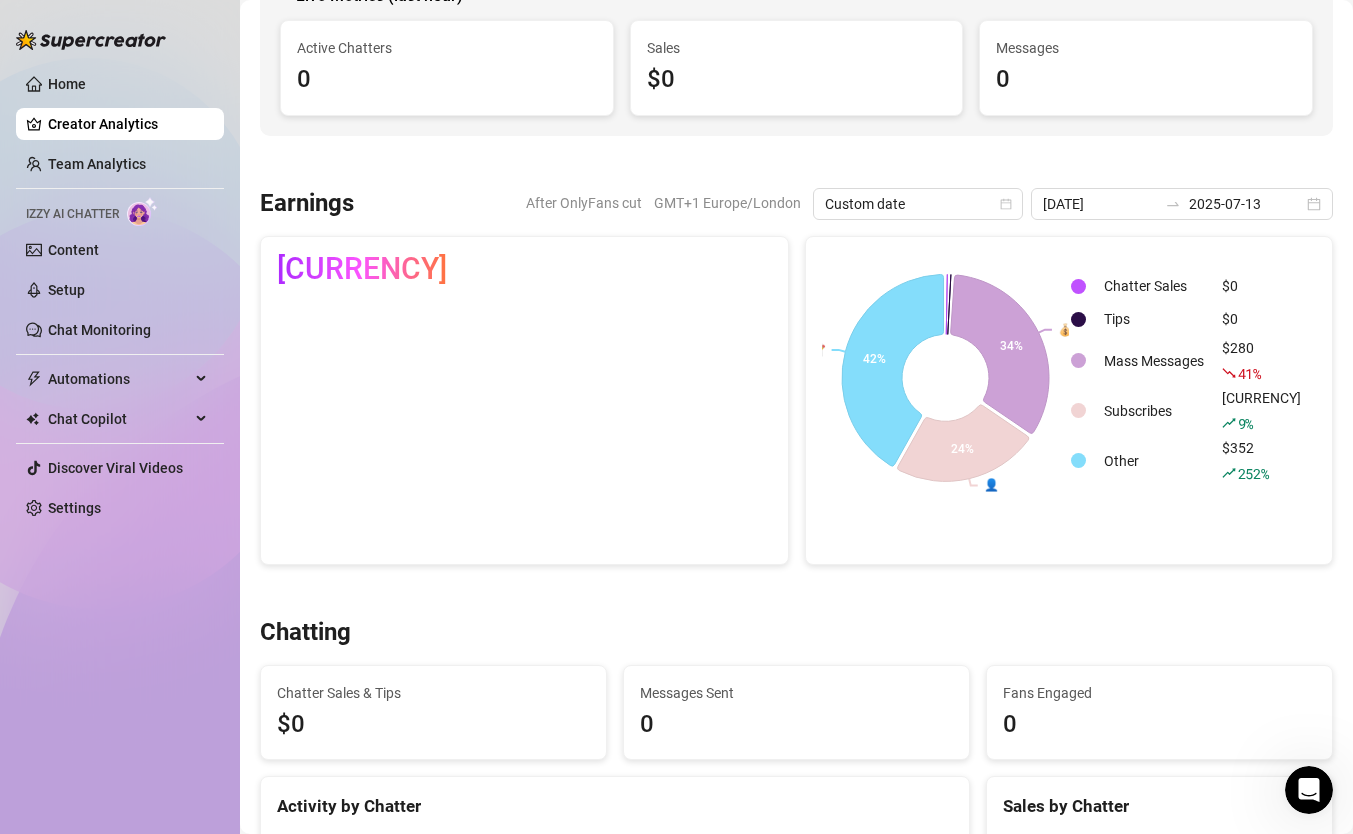 scroll, scrollTop: 166, scrollLeft: 0, axis: vertical 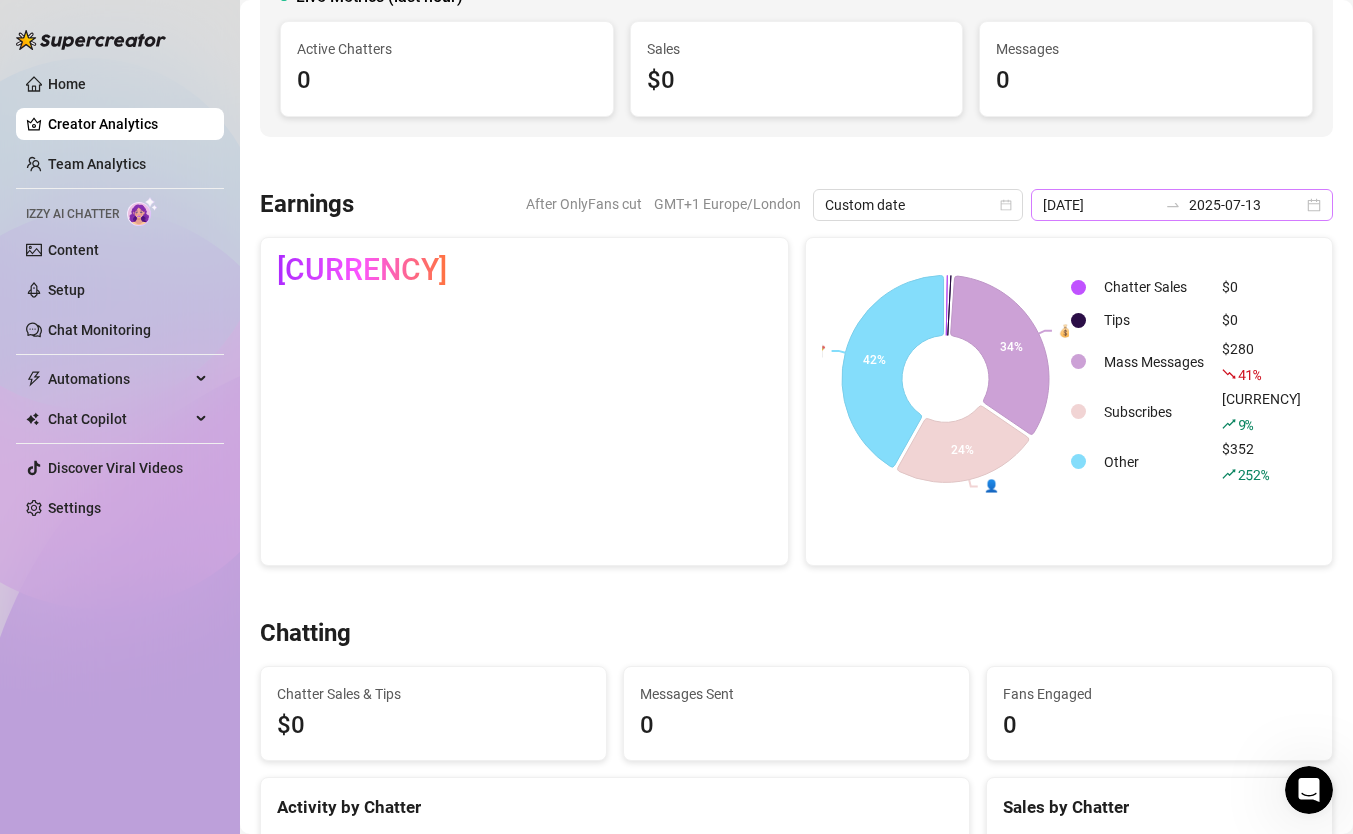 click 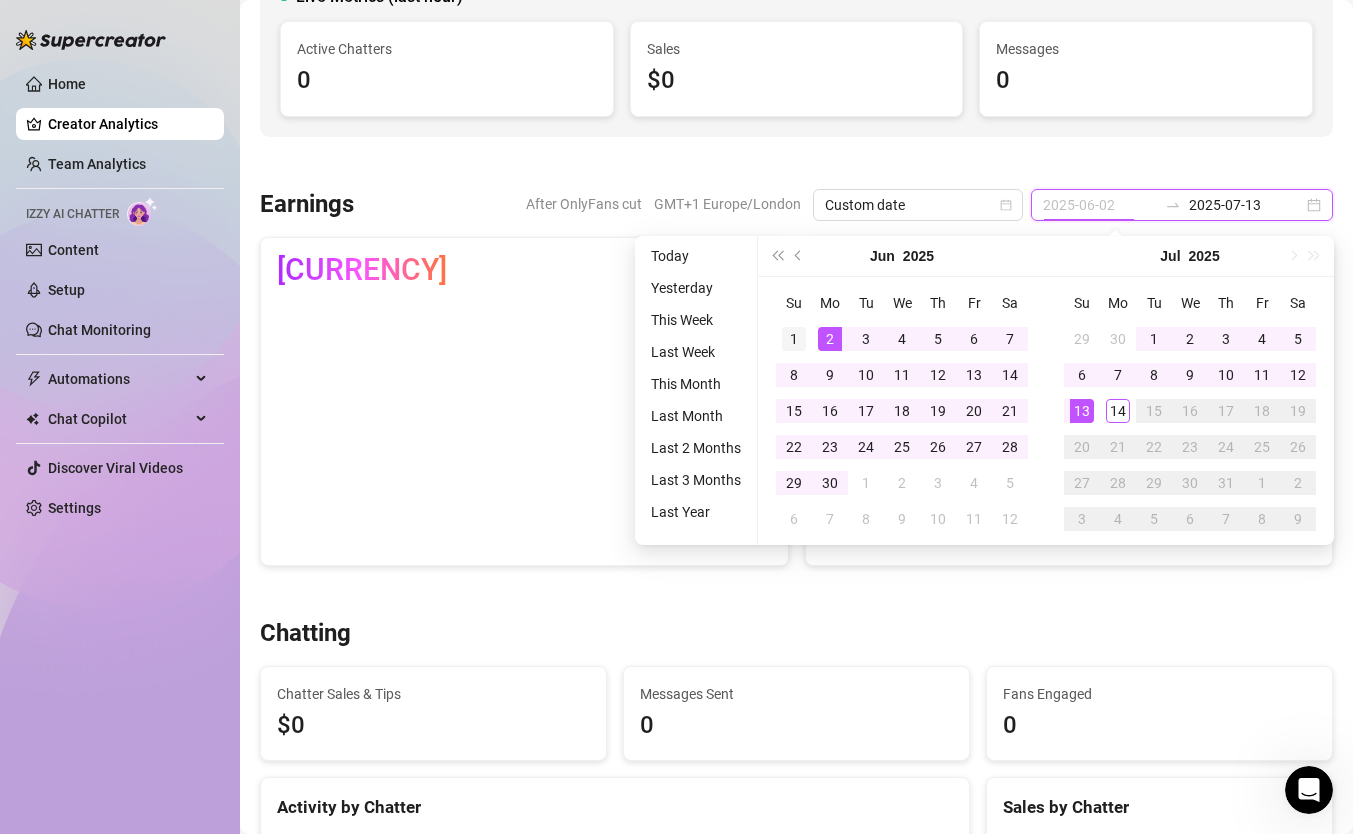 type on "[DATE]" 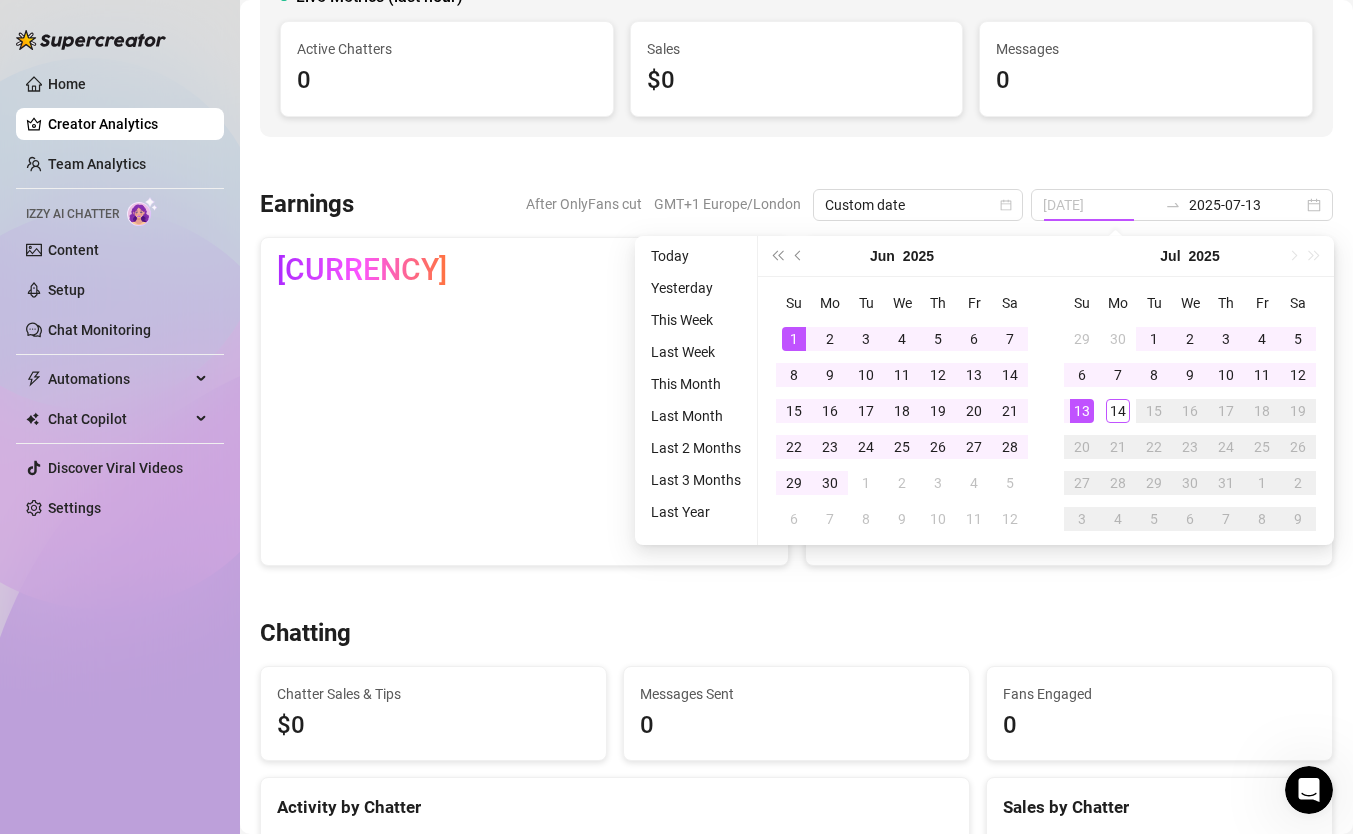click on "1" at bounding box center [794, 339] 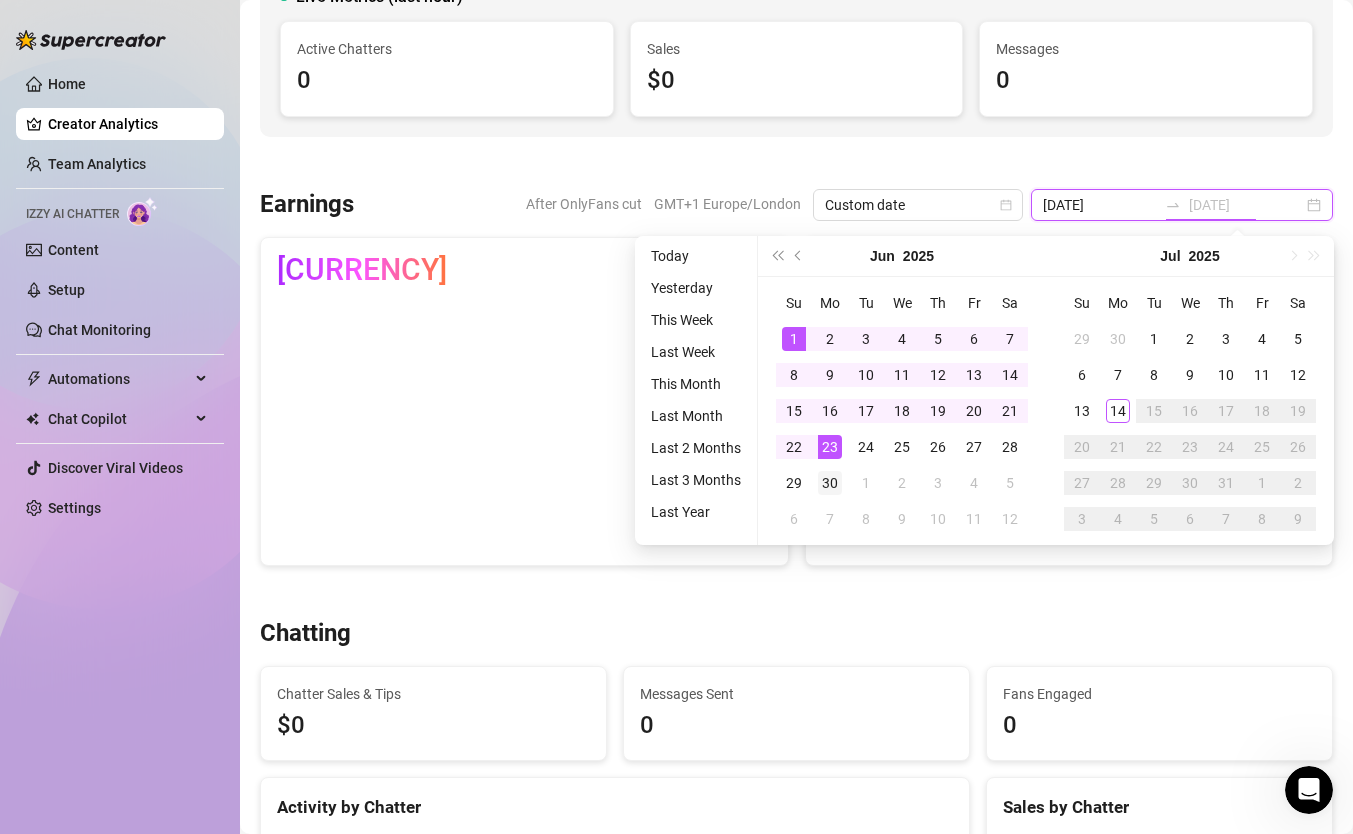 type on "2025-06-30" 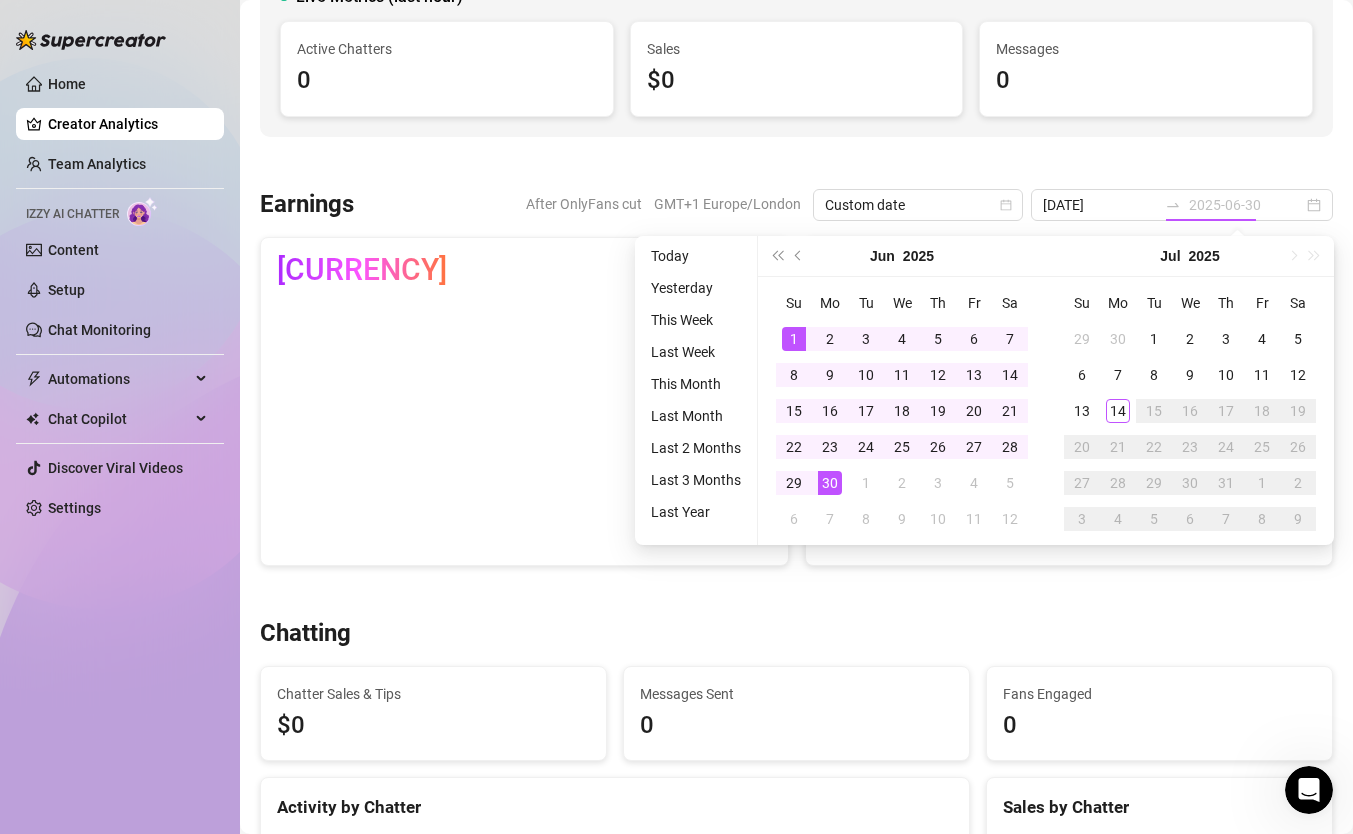 click on "30" at bounding box center [830, 483] 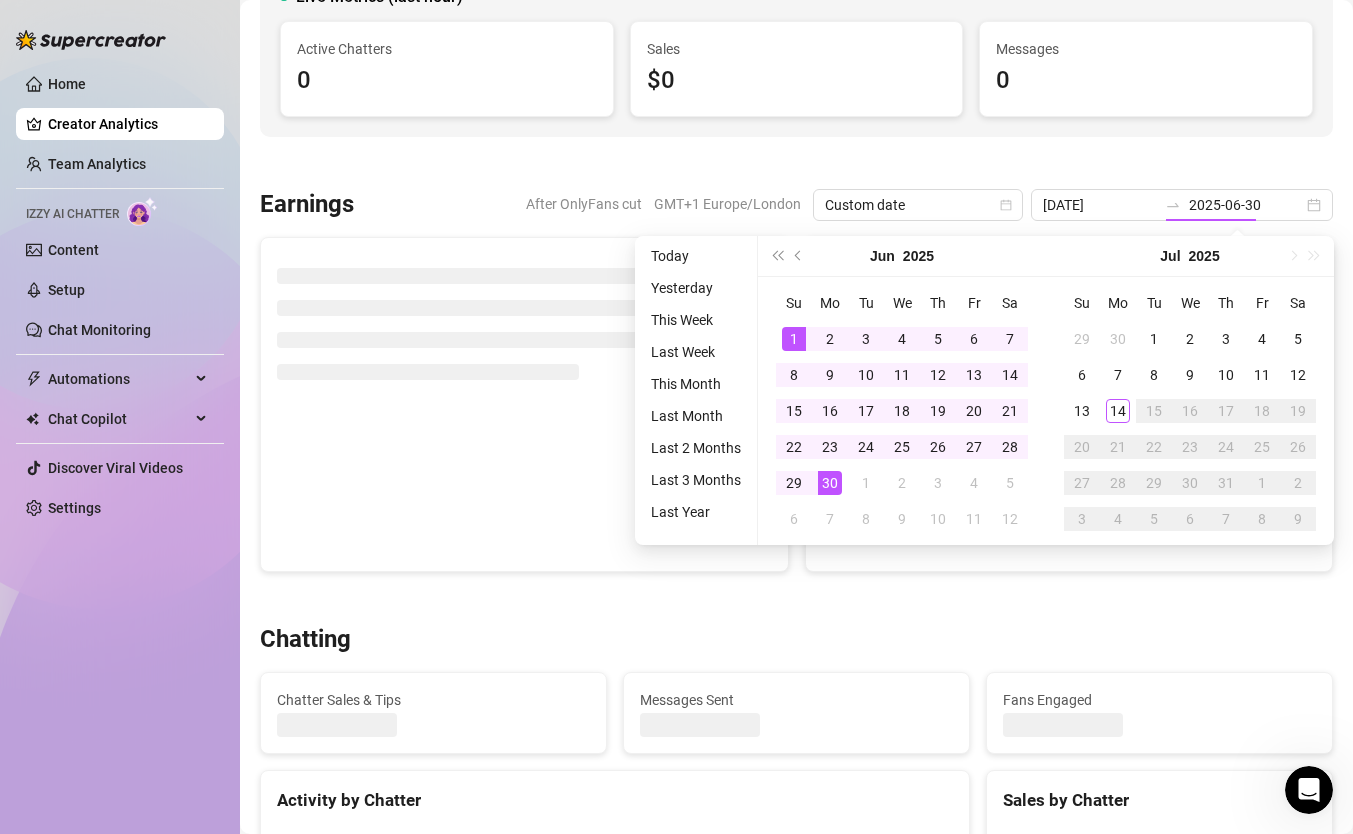 type on "[DATE]" 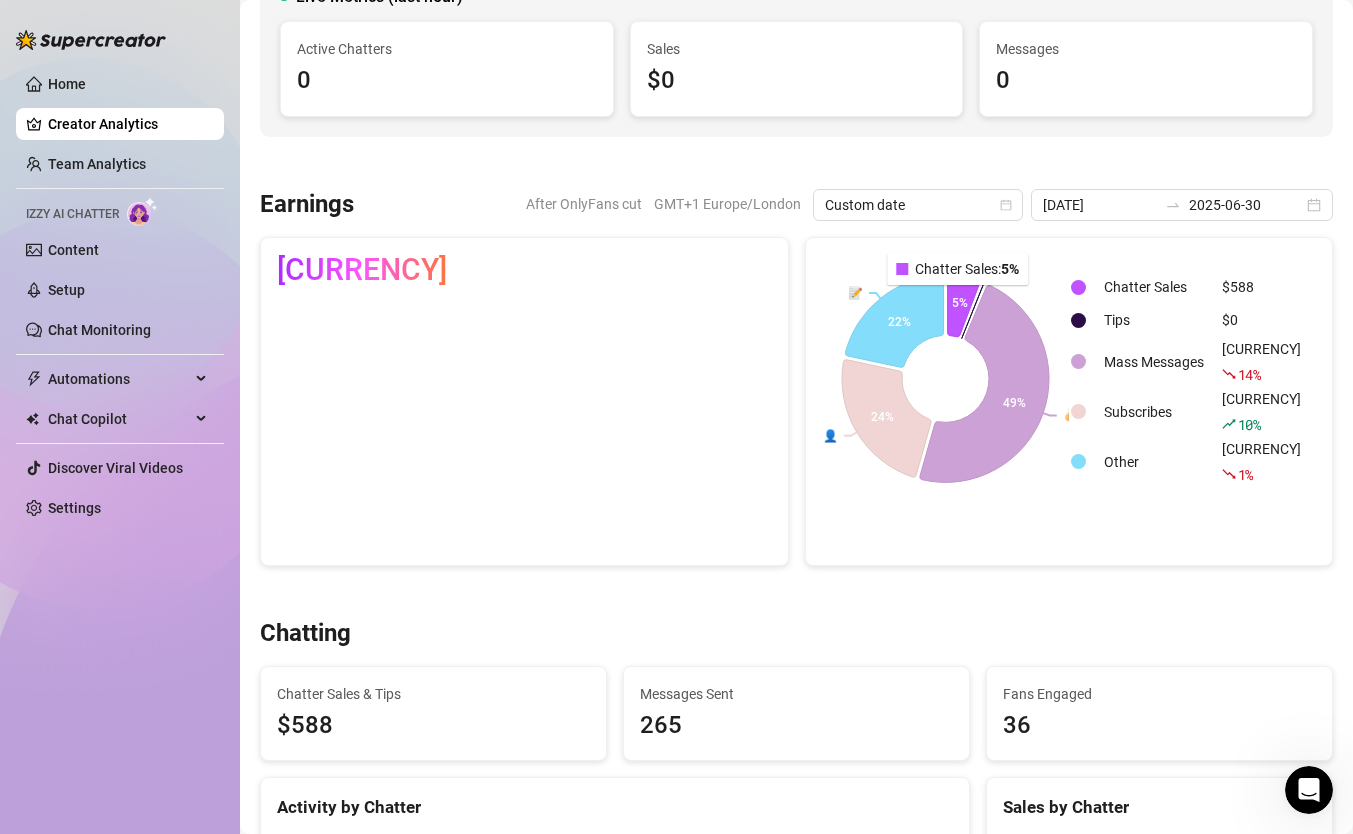 click 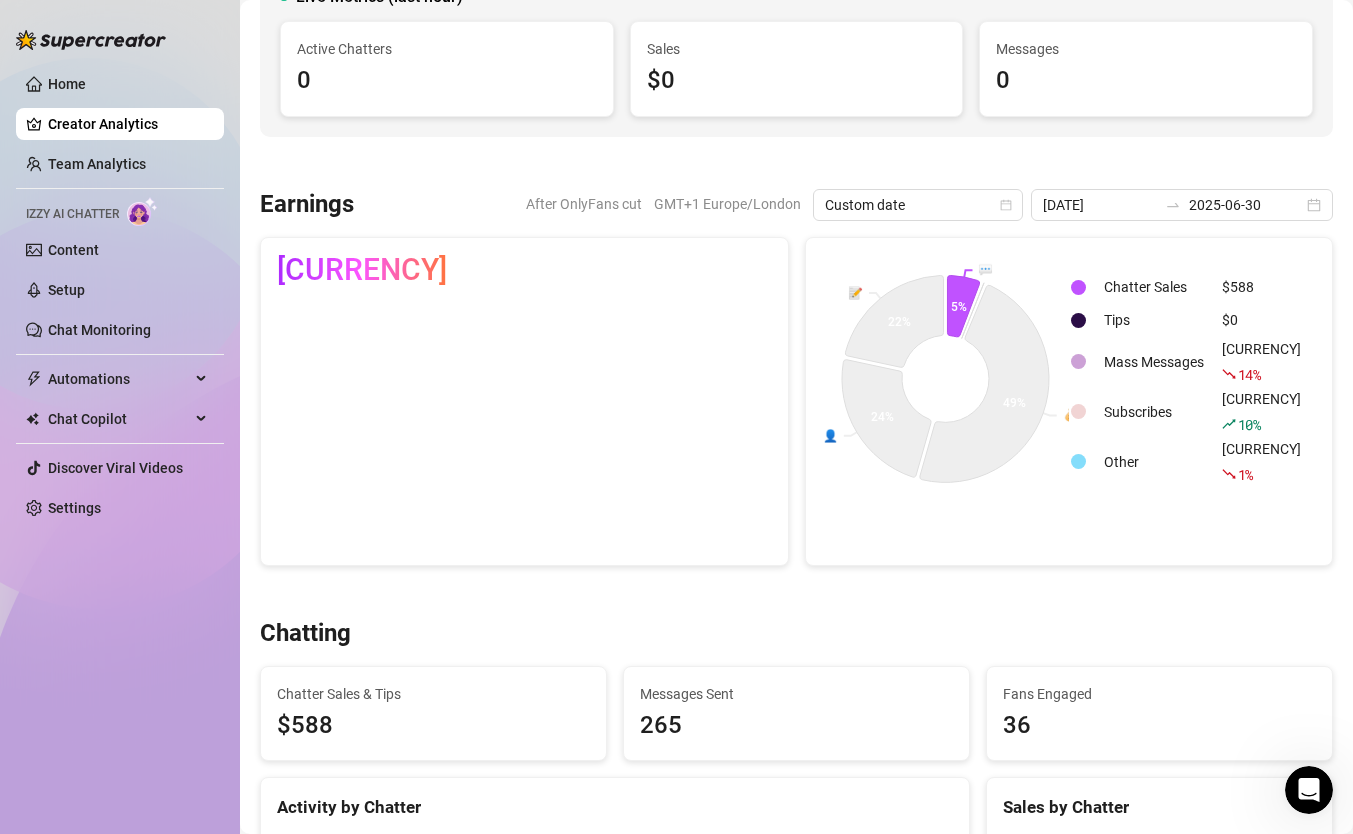 click on "Chatter Sales" at bounding box center [1154, 287] 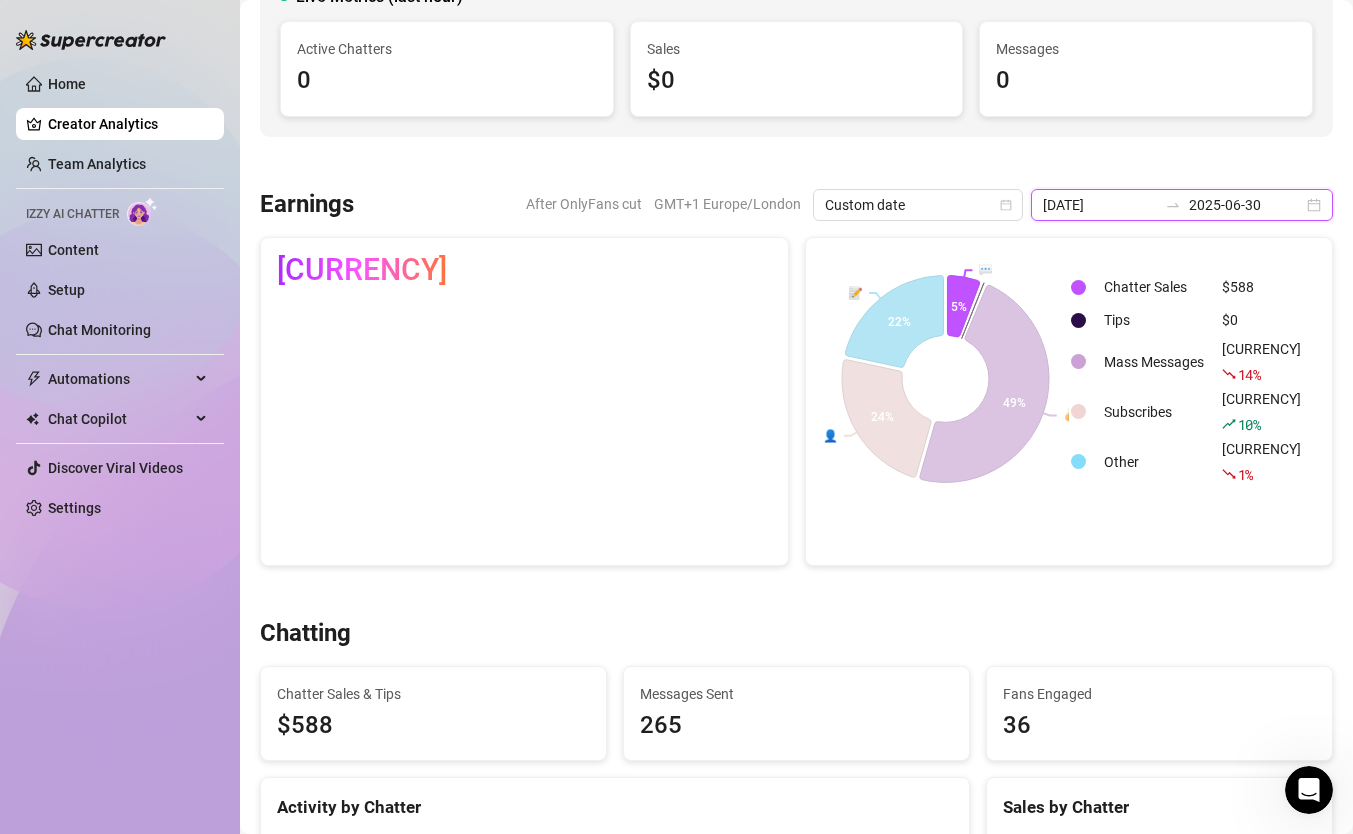 click on "[DATE]" at bounding box center (1100, 205) 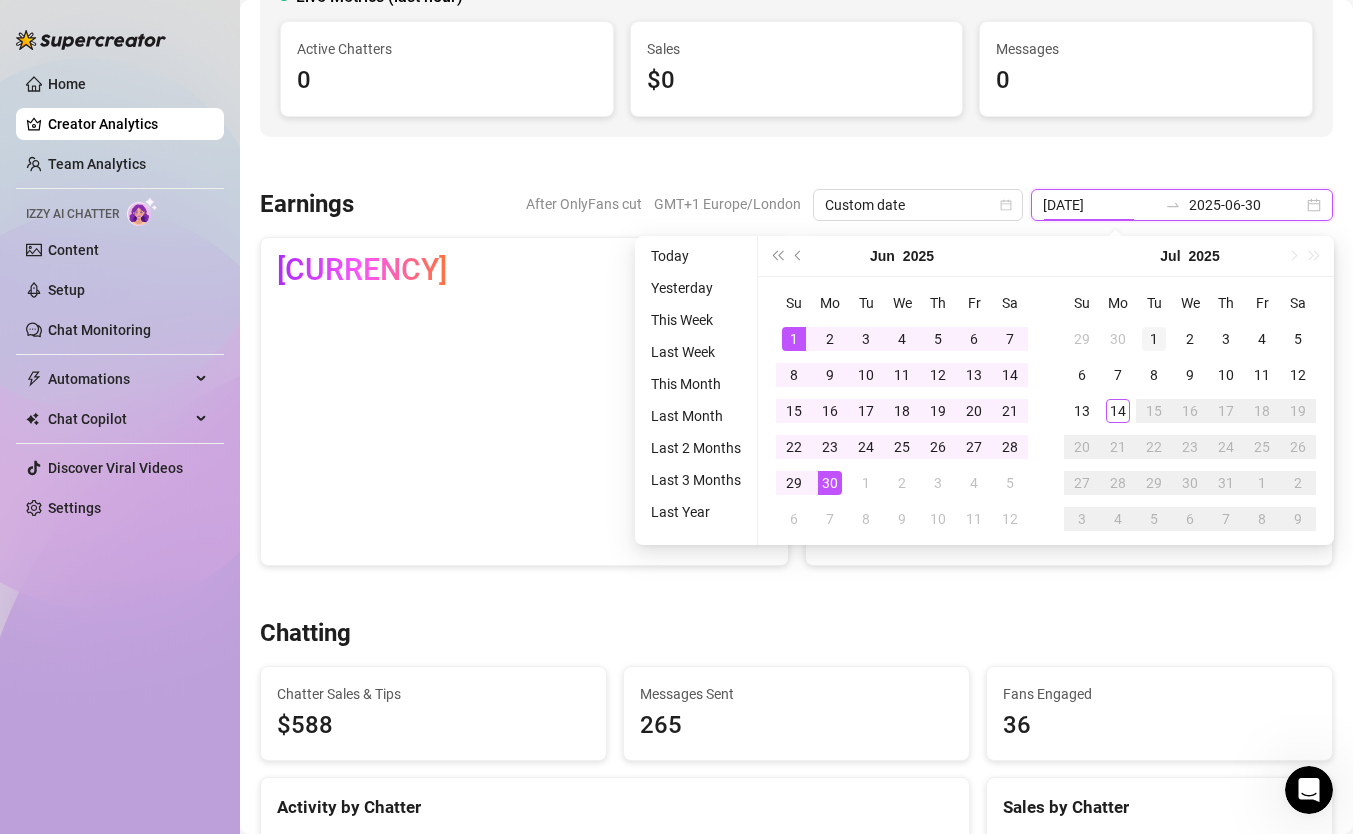 type on "2025-07-01" 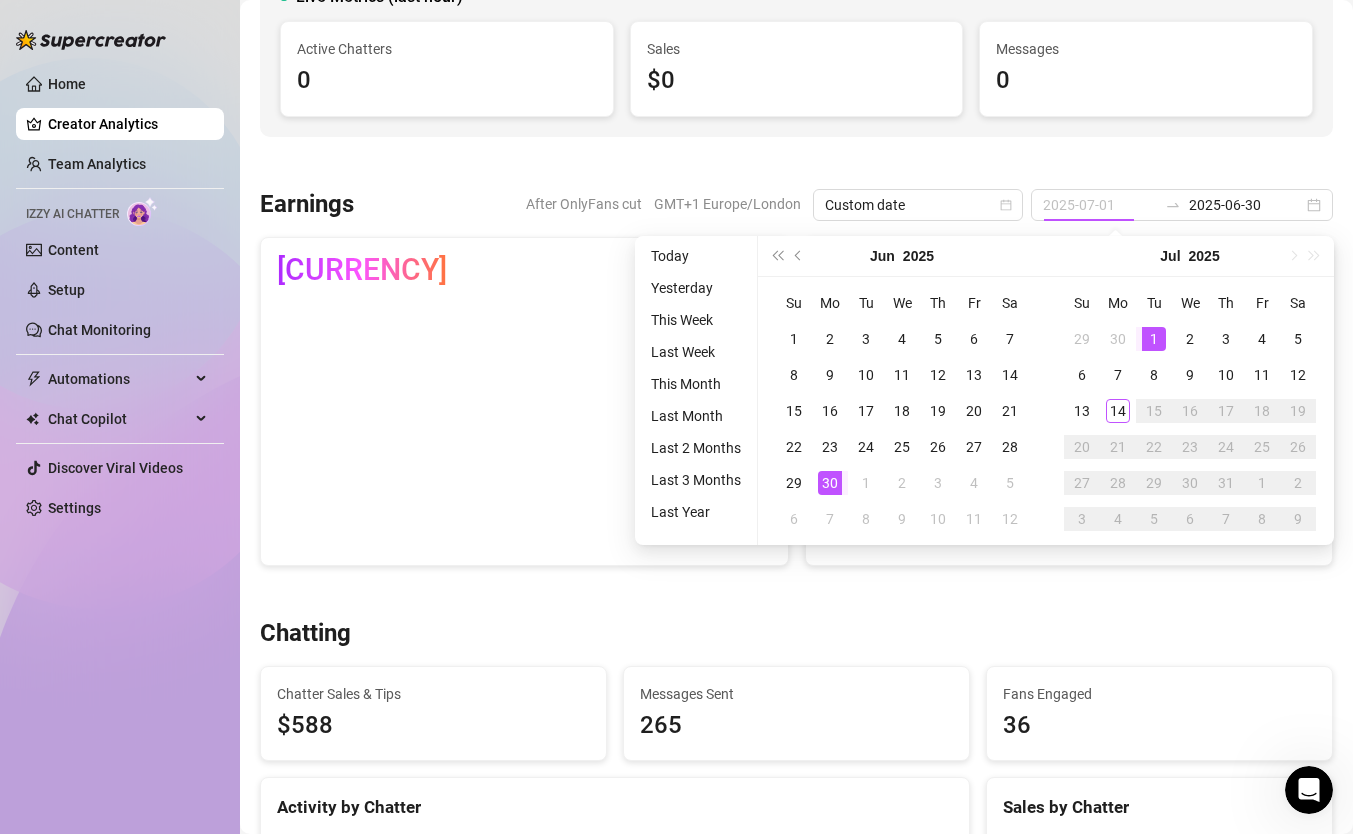click on "1" at bounding box center [1154, 339] 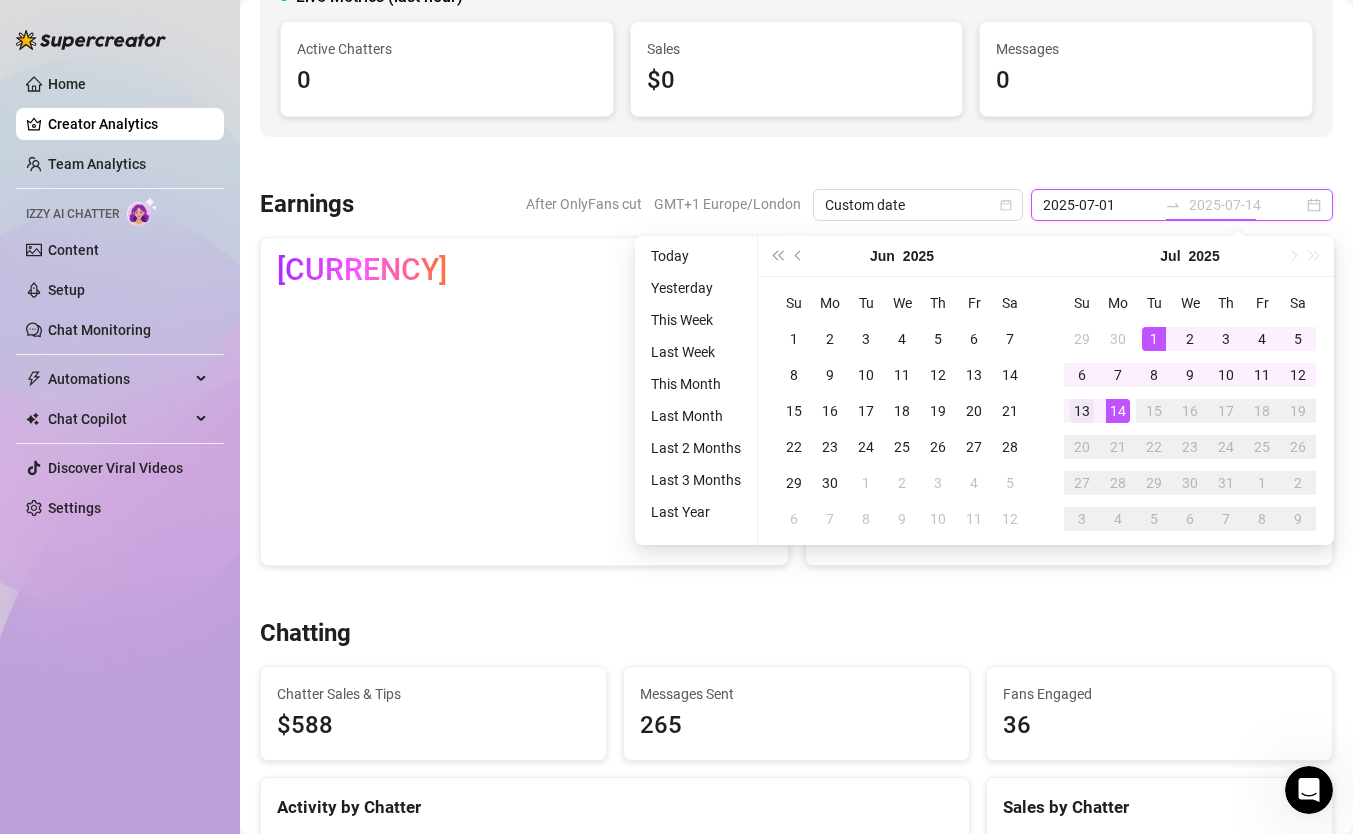 type on "2025-07-13" 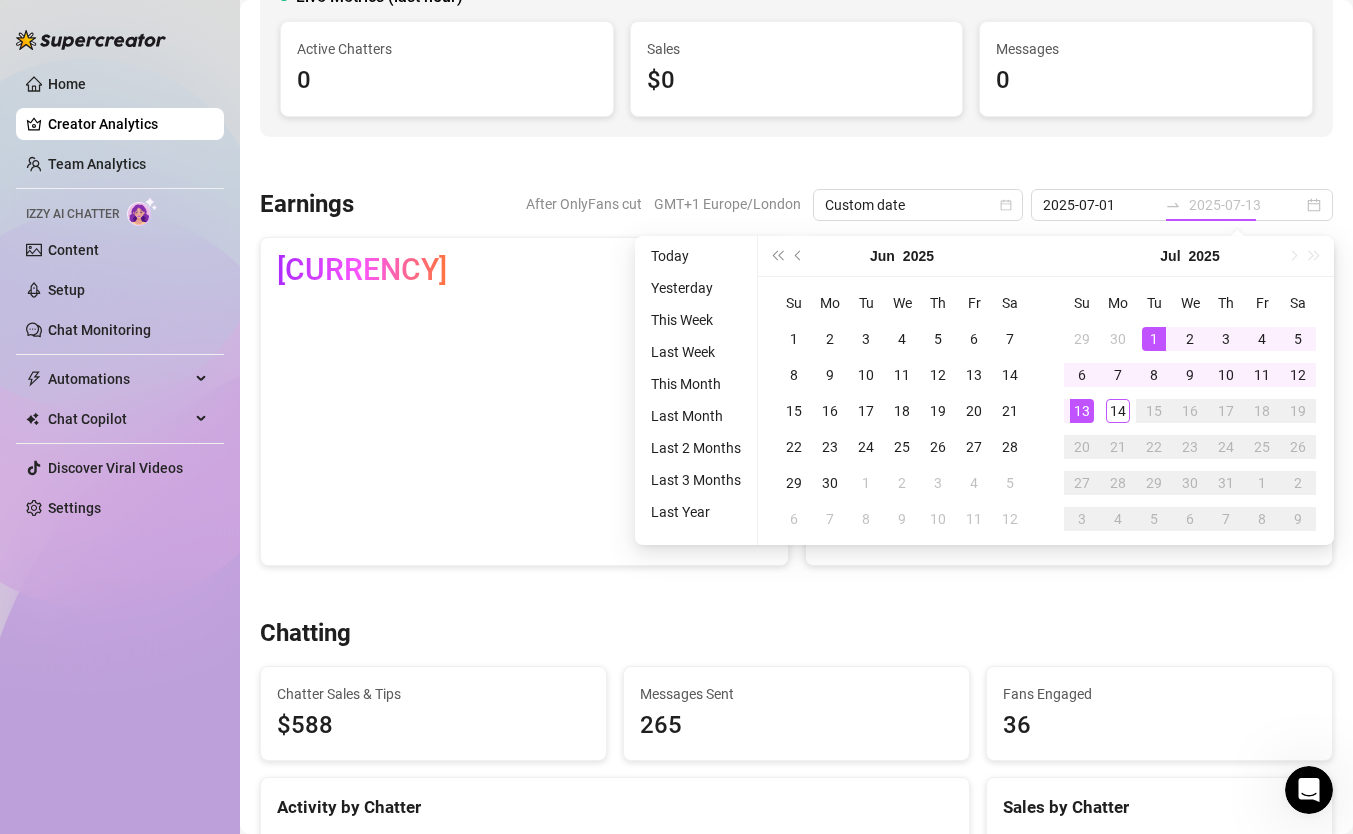 click on "13" at bounding box center [1082, 411] 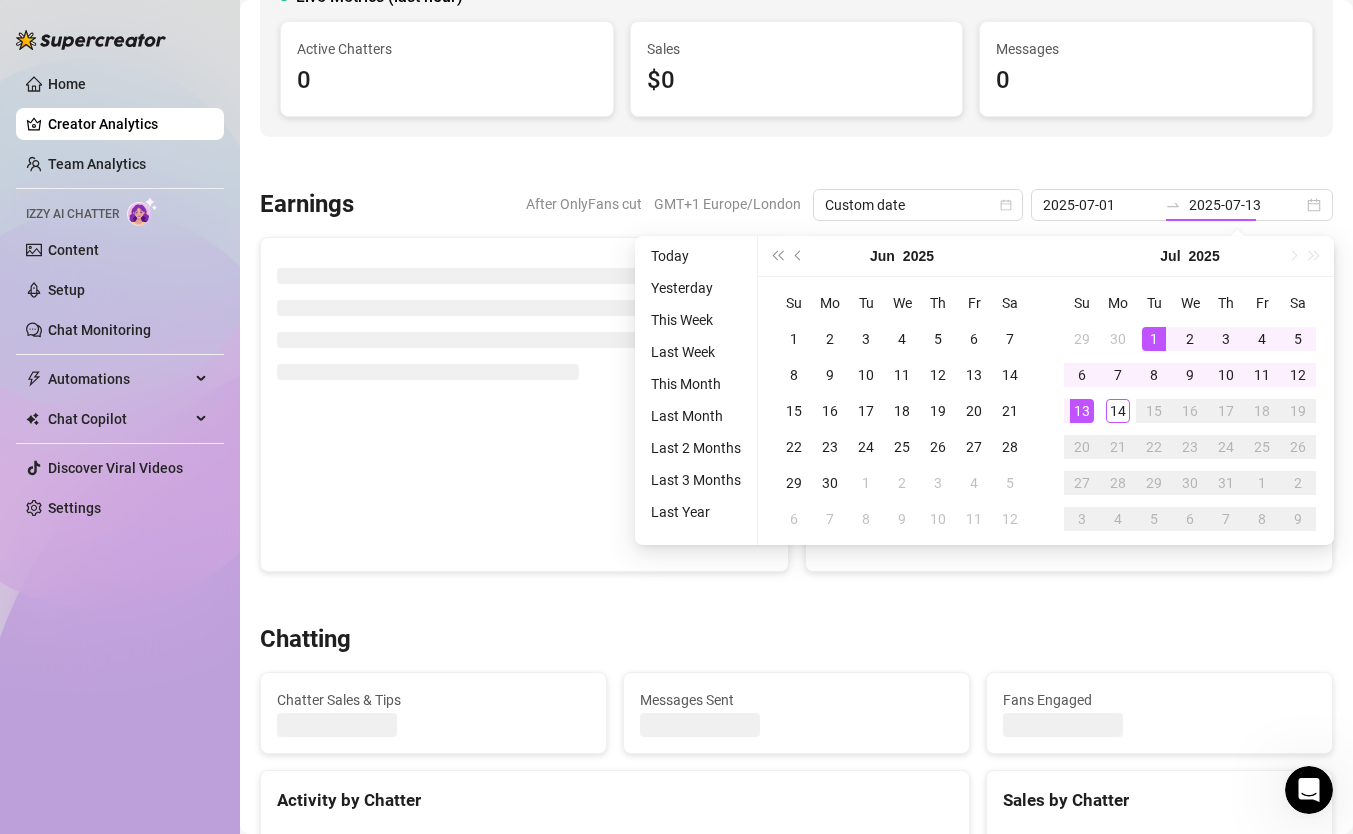type on "2025-07-01" 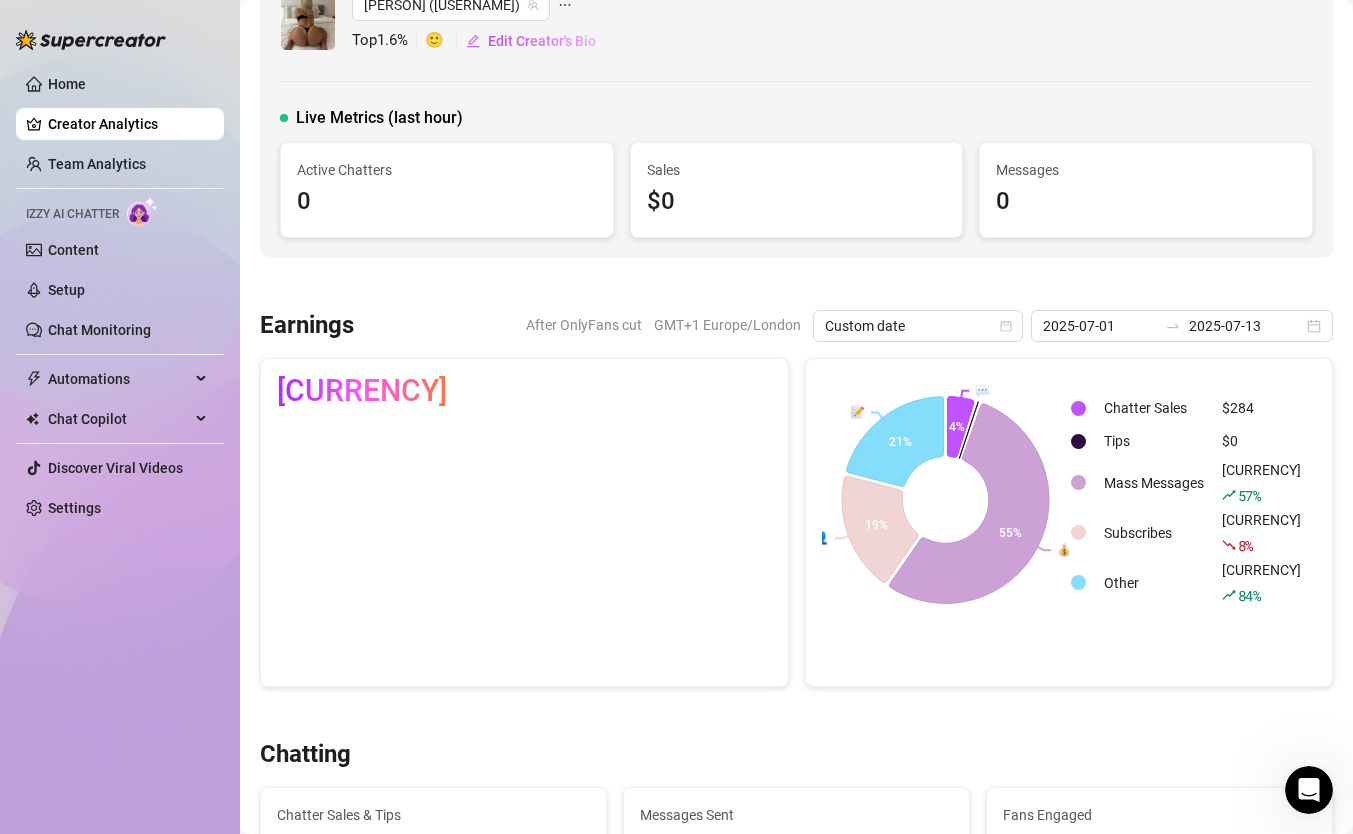 scroll, scrollTop: 0, scrollLeft: 0, axis: both 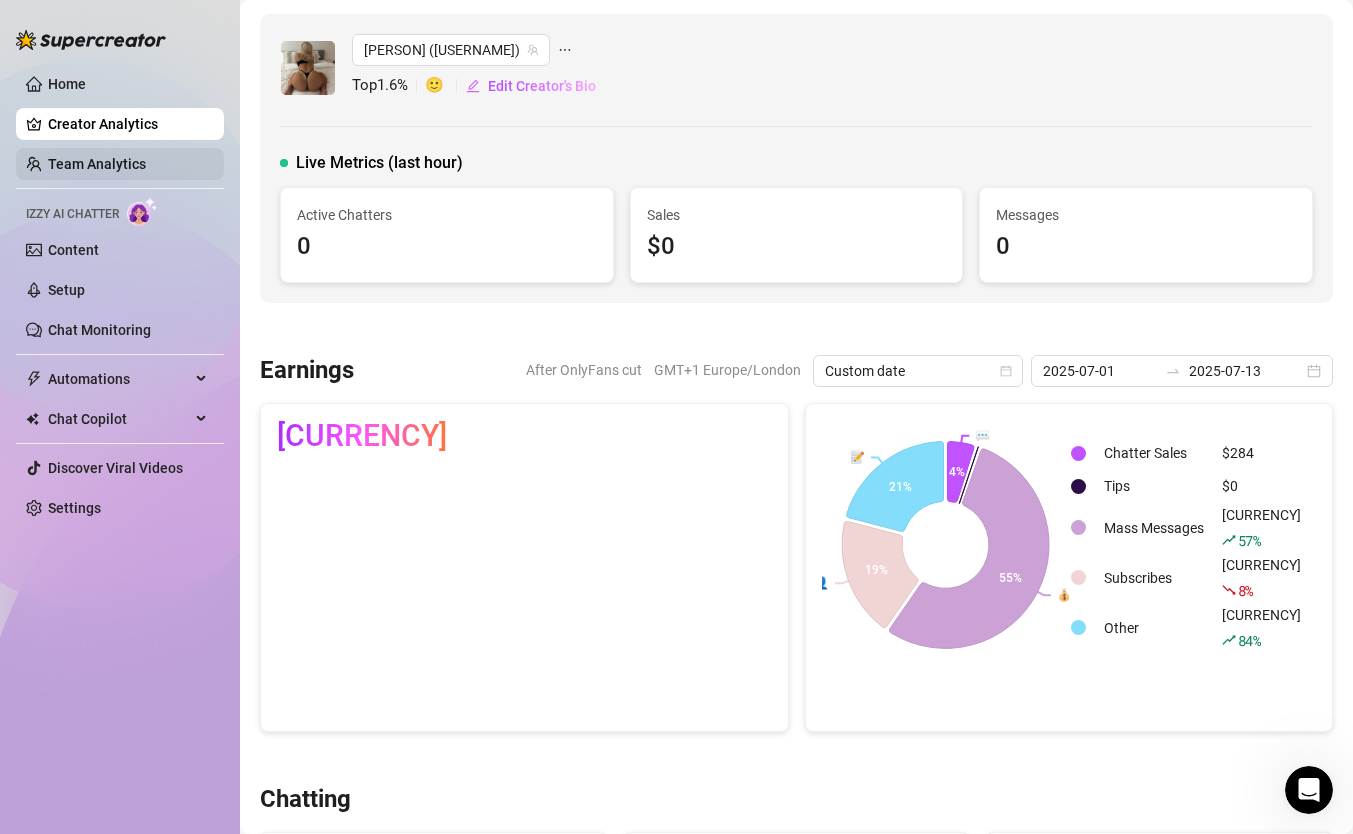 click on "Team Analytics" at bounding box center [97, 164] 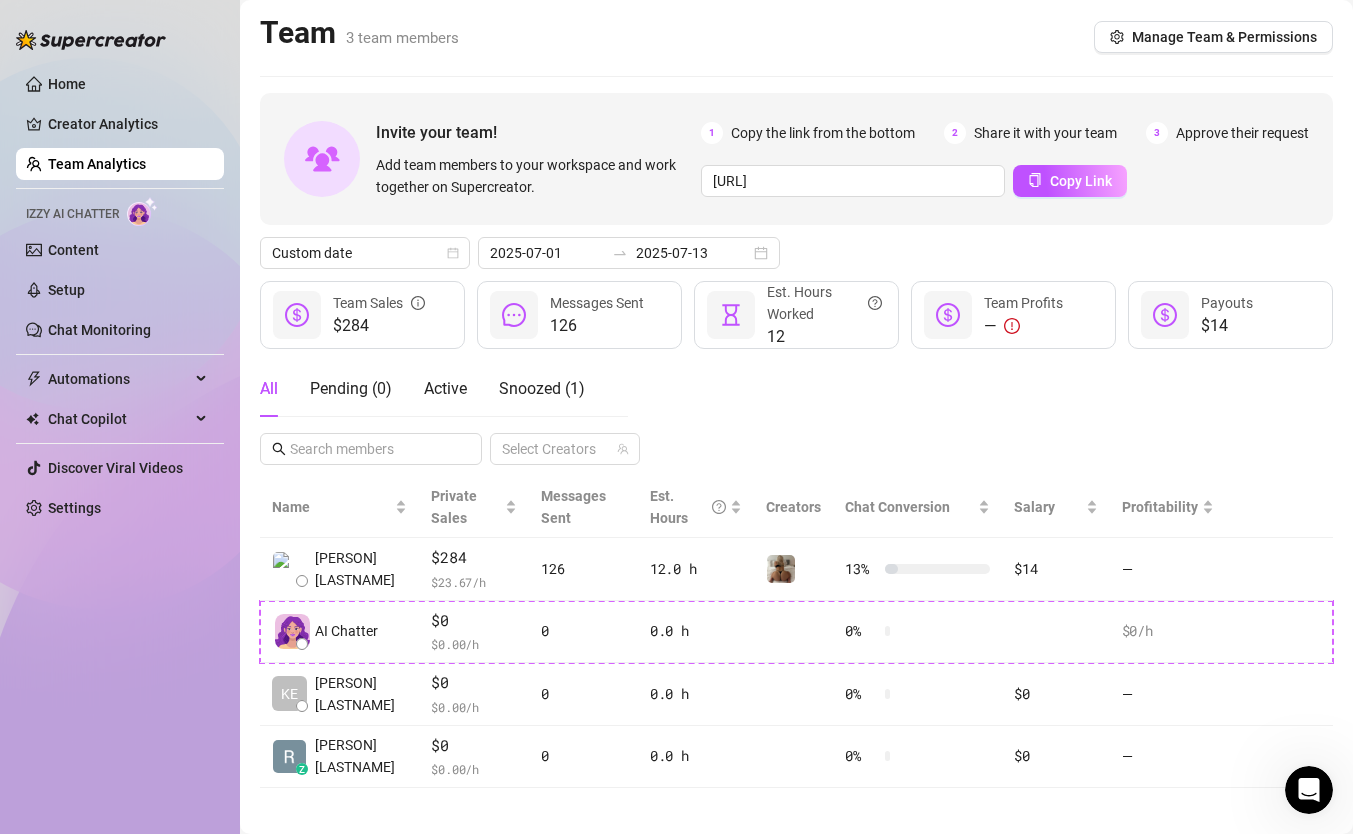 scroll, scrollTop: 14, scrollLeft: 0, axis: vertical 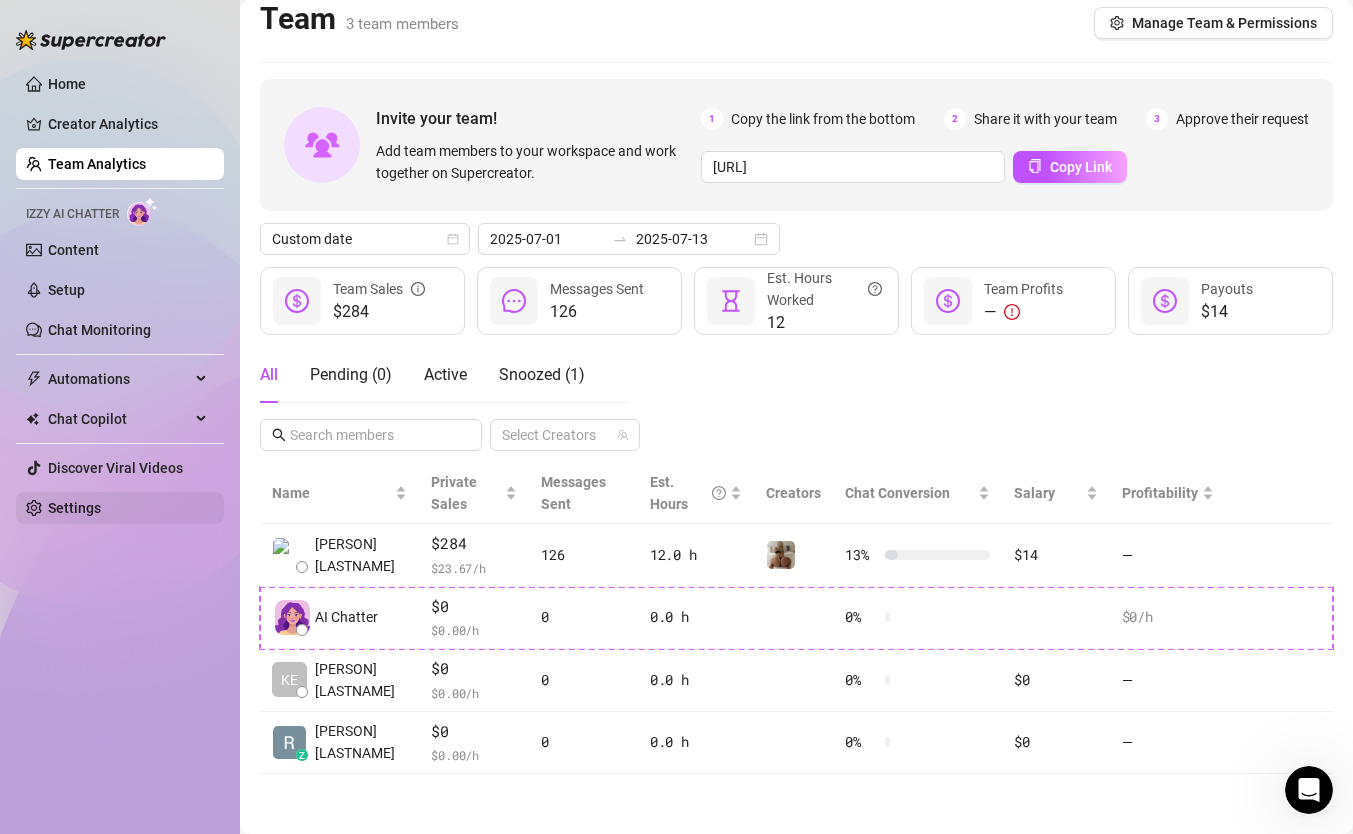 click on "Settings" at bounding box center (74, 508) 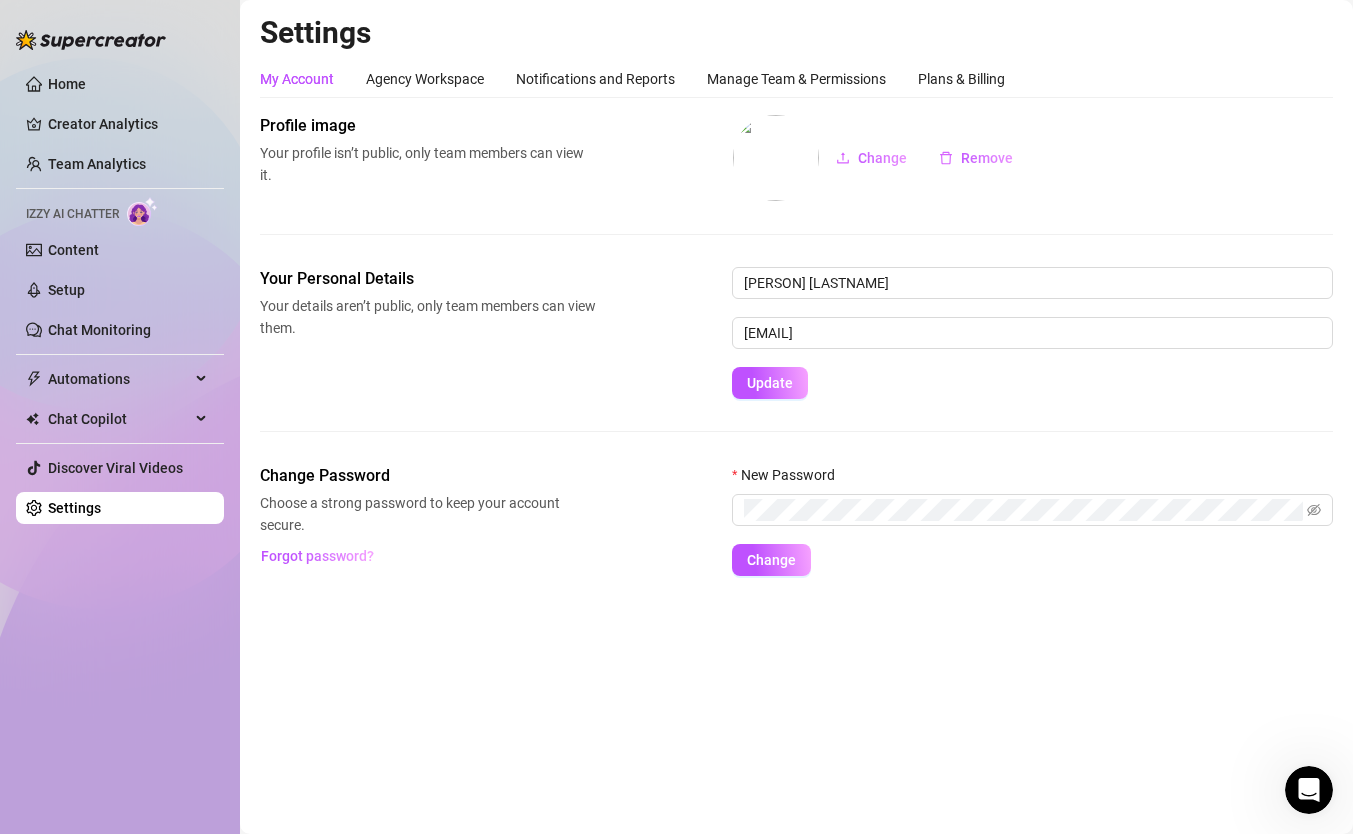 scroll, scrollTop: 0, scrollLeft: 0, axis: both 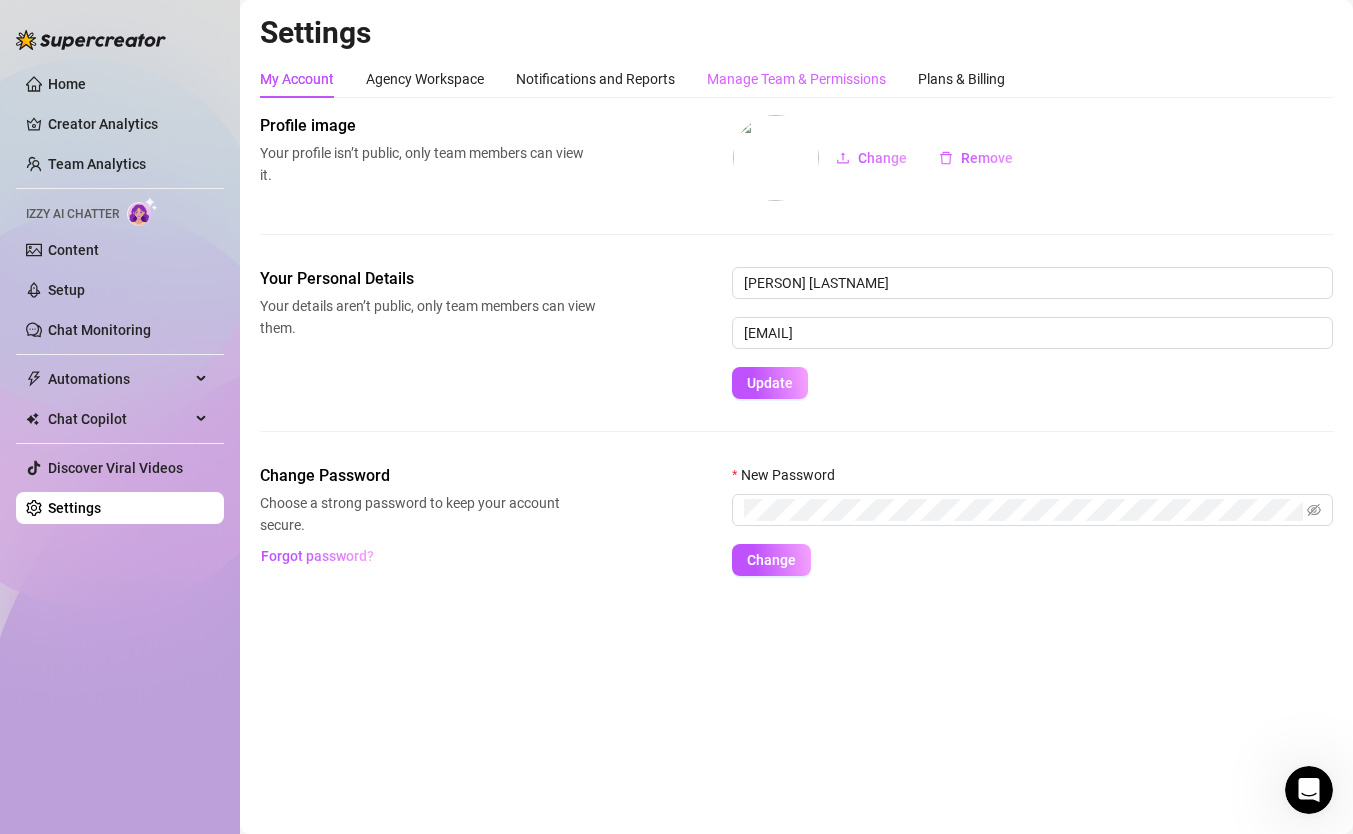 click on "Manage Team & Permissions" at bounding box center [796, 79] 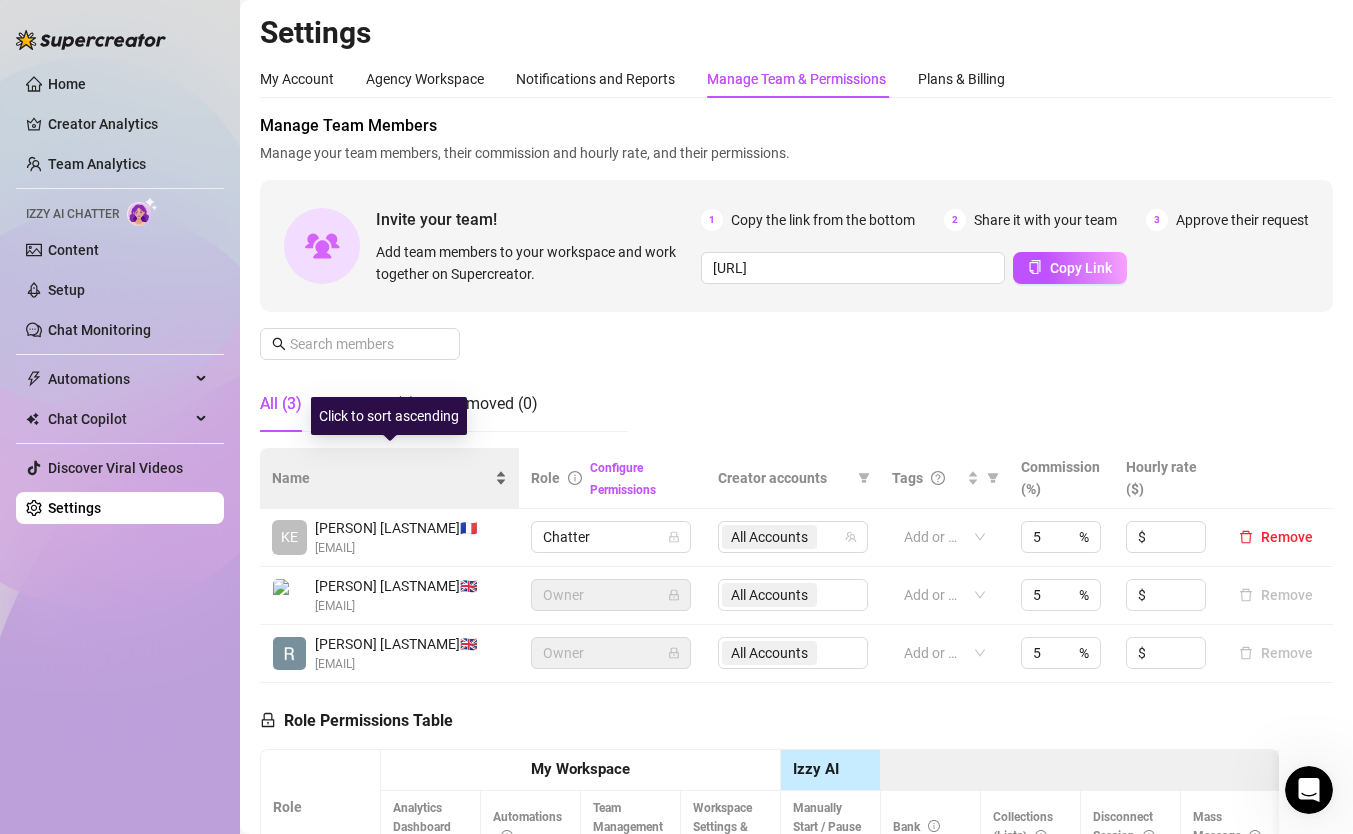 scroll, scrollTop: 26, scrollLeft: 0, axis: vertical 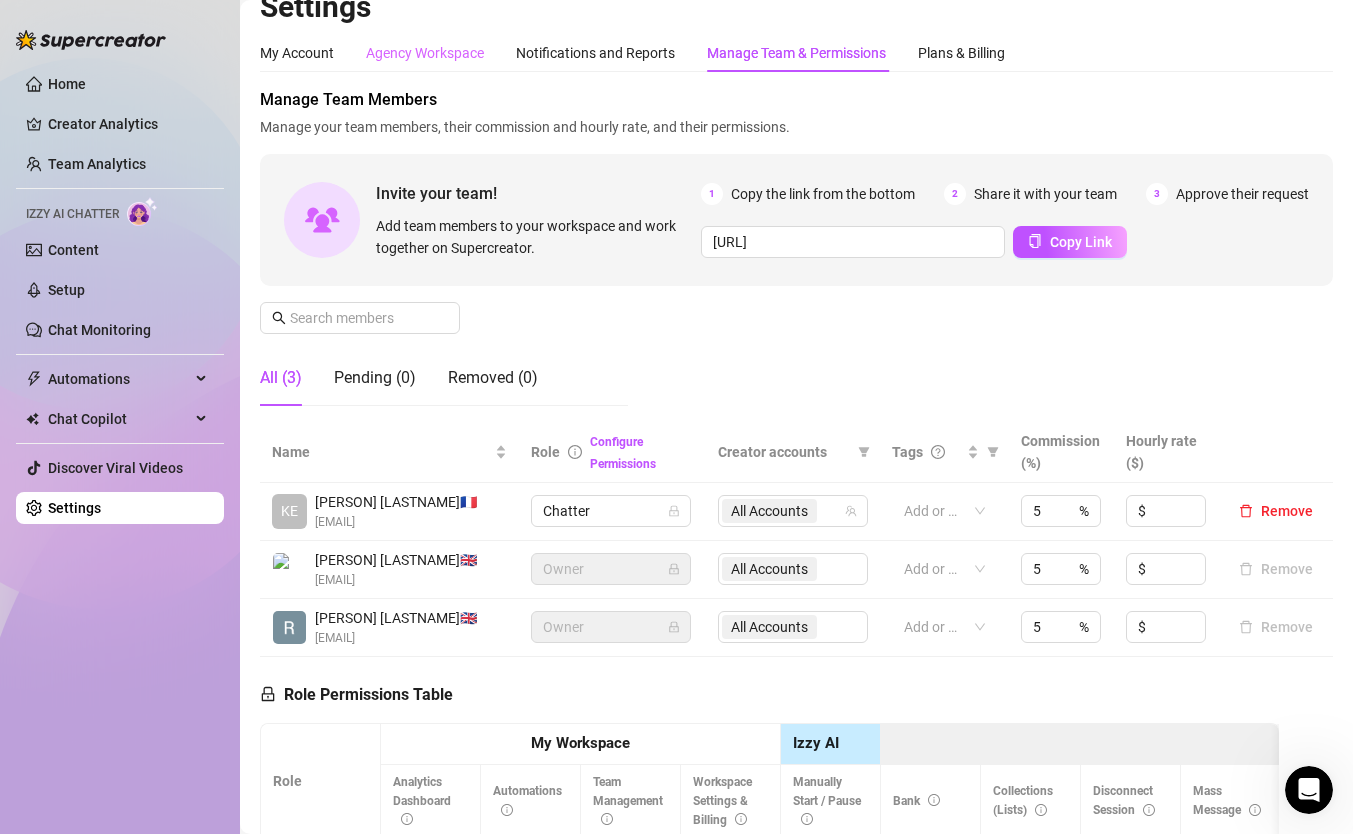 click on "Agency Workspace" at bounding box center [425, 53] 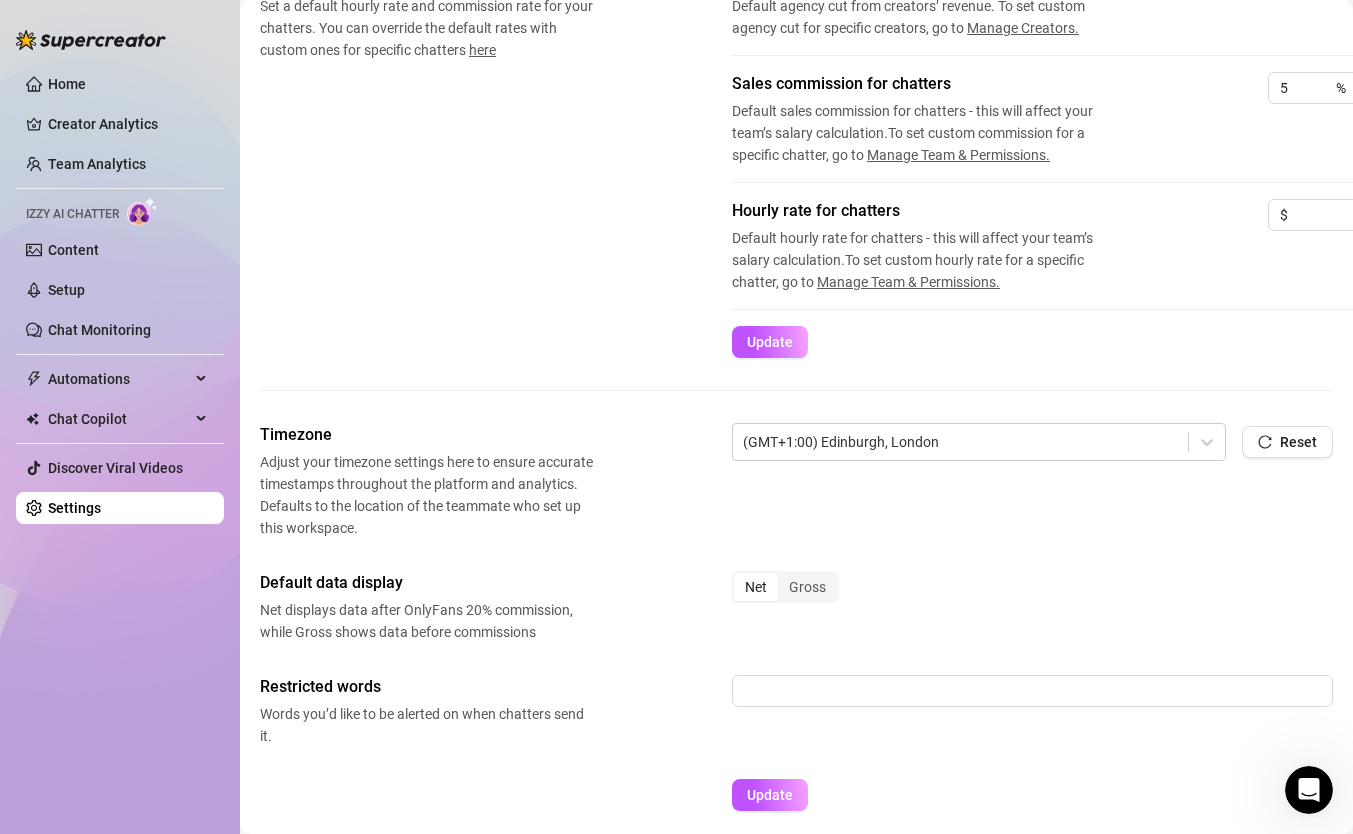 scroll, scrollTop: 479, scrollLeft: 0, axis: vertical 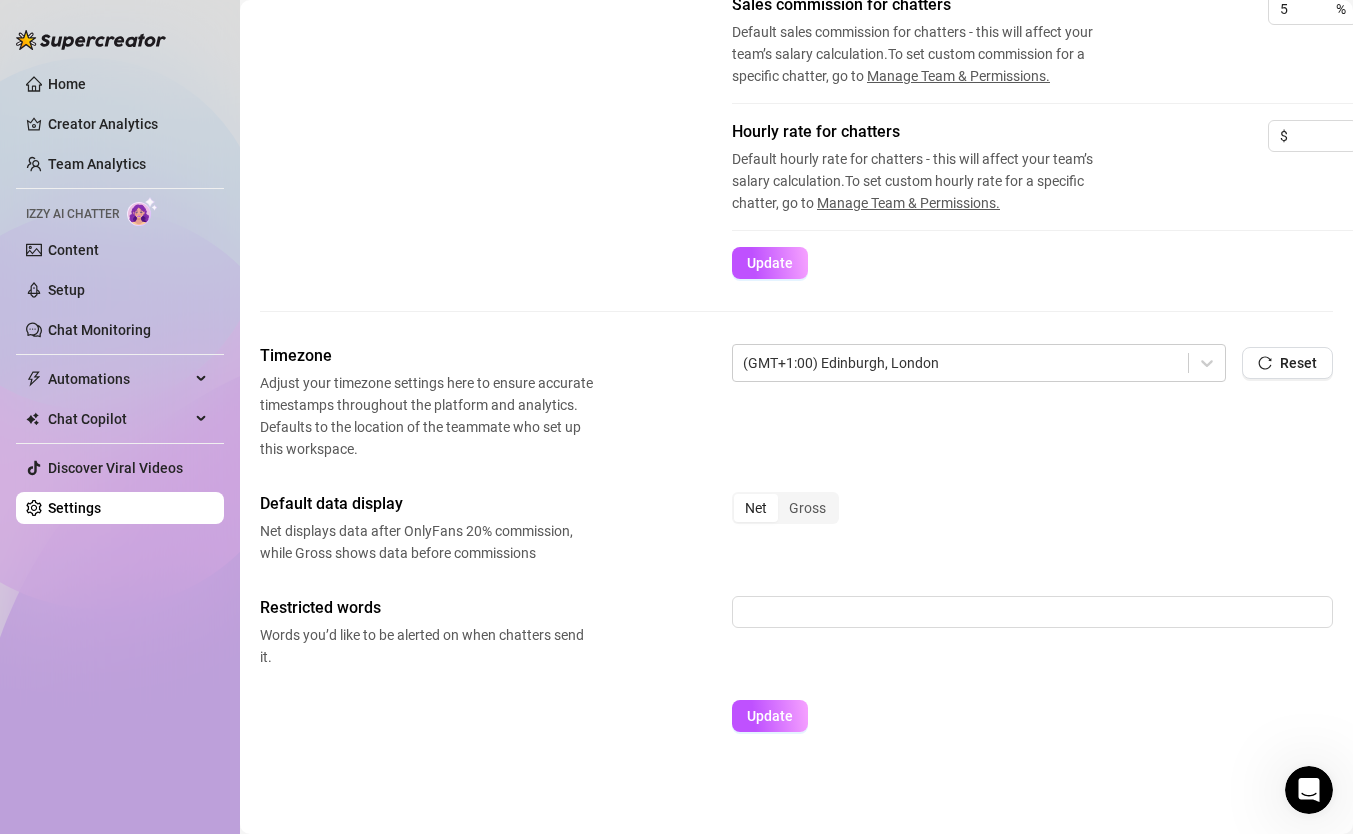 click on "Net" at bounding box center [756, 508] 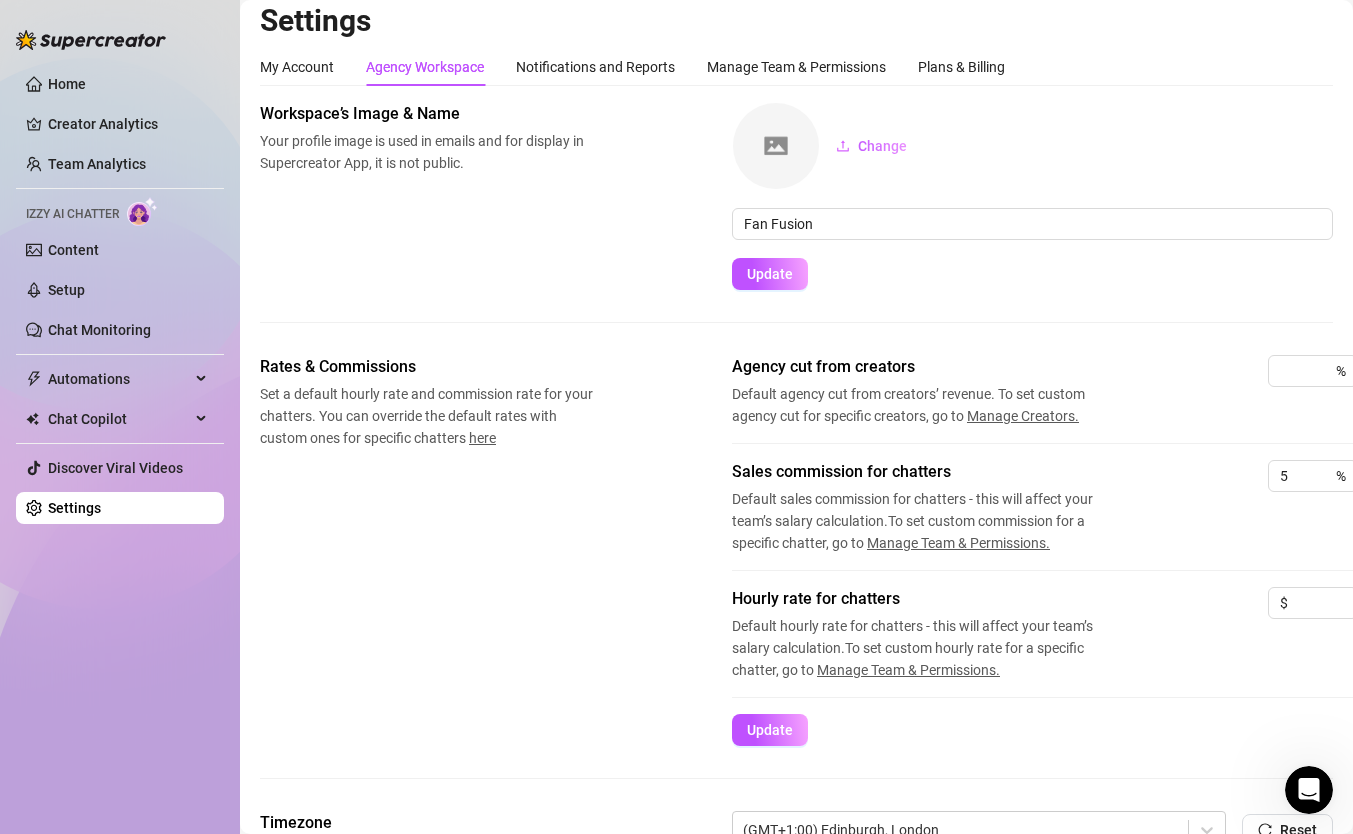 scroll, scrollTop: 0, scrollLeft: 0, axis: both 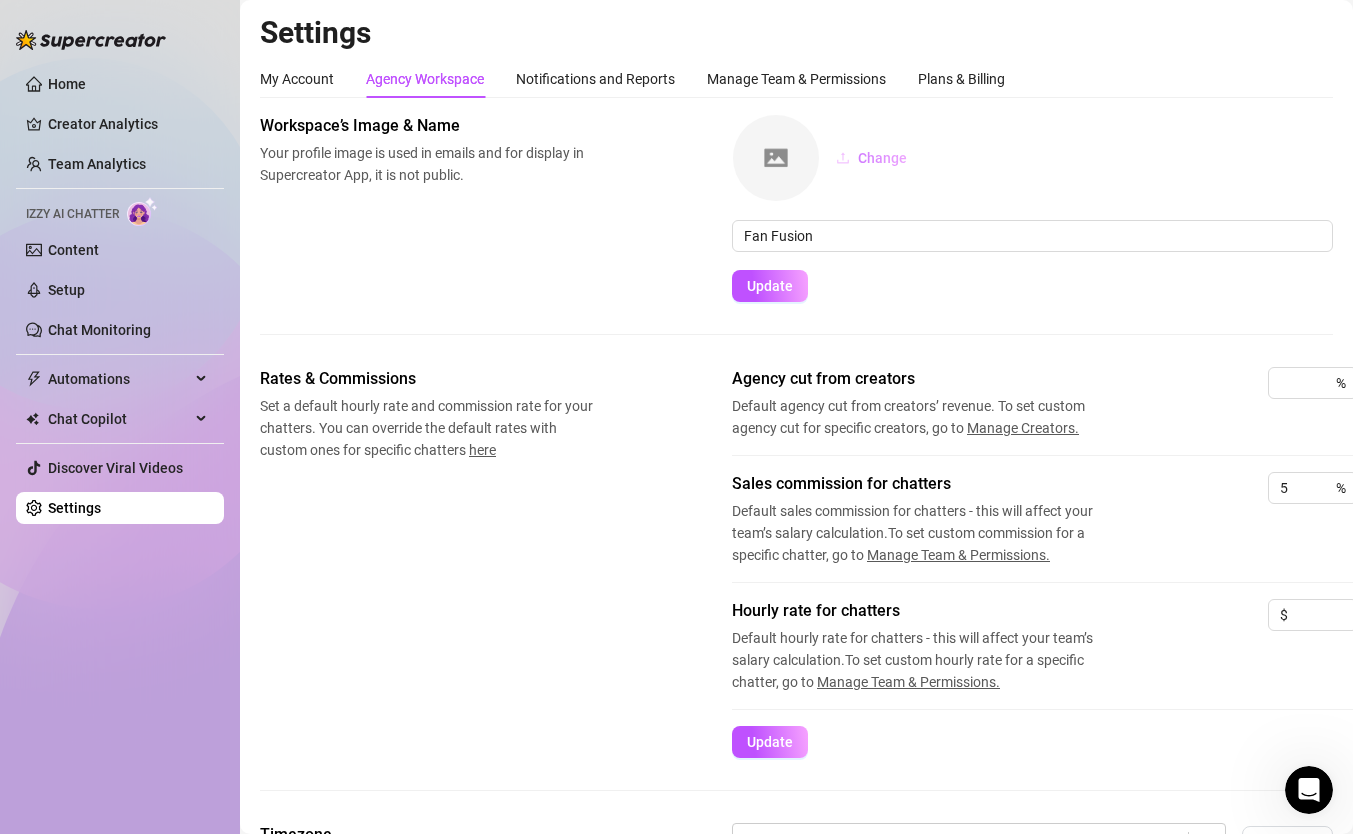 click on "Change" at bounding box center (882, 158) 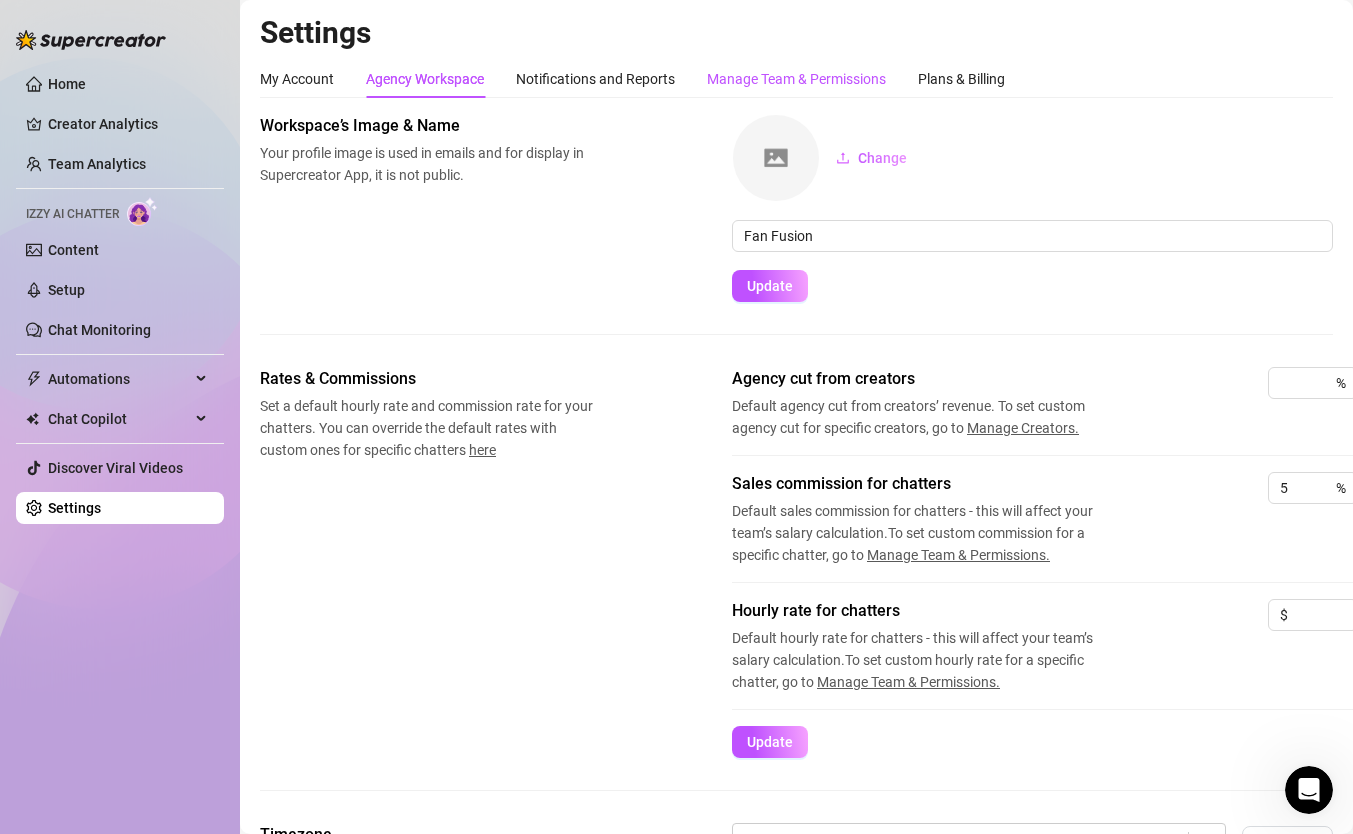 click on "Manage Team & Permissions" at bounding box center [796, 79] 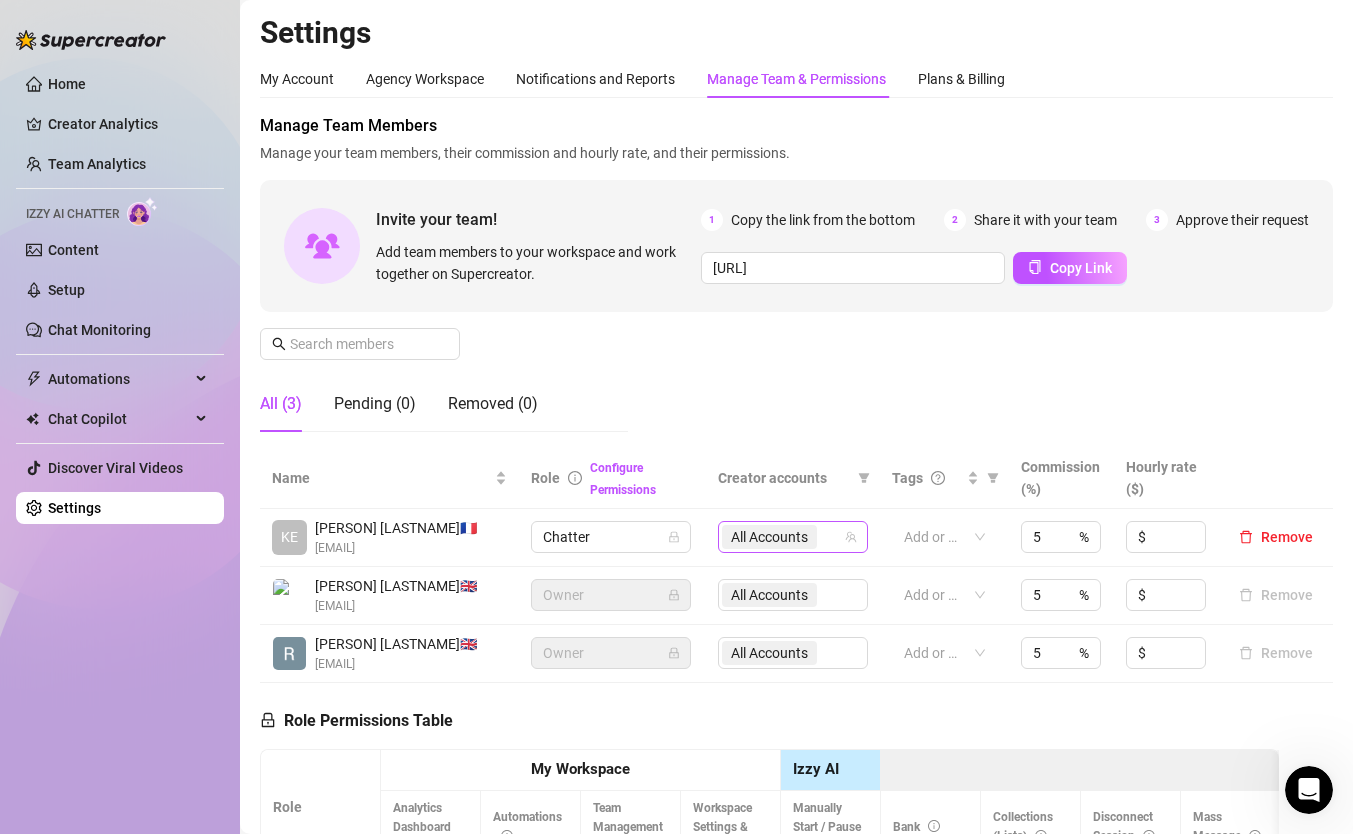 click on "All Accounts" at bounding box center [769, 537] 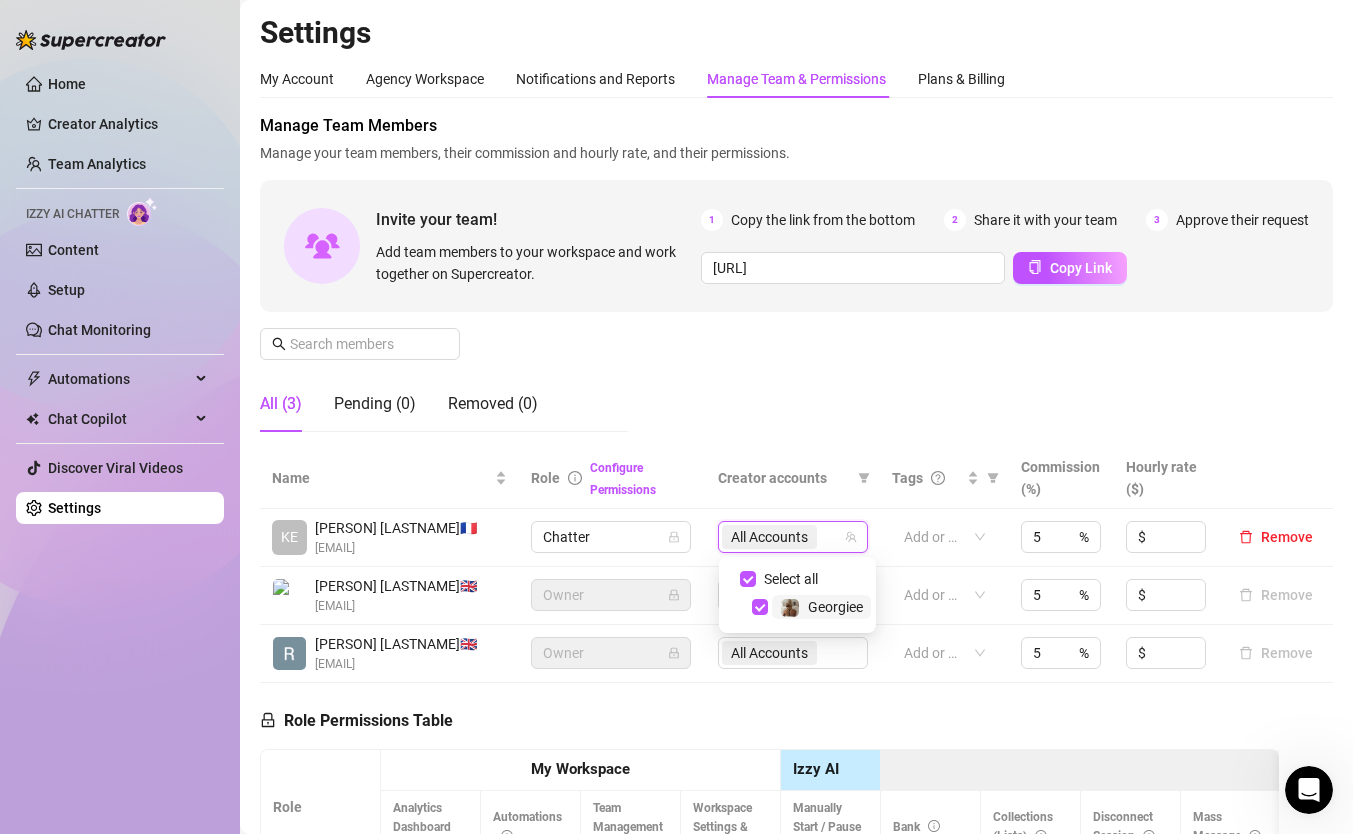 click on "Georgiee" at bounding box center (835, 607) 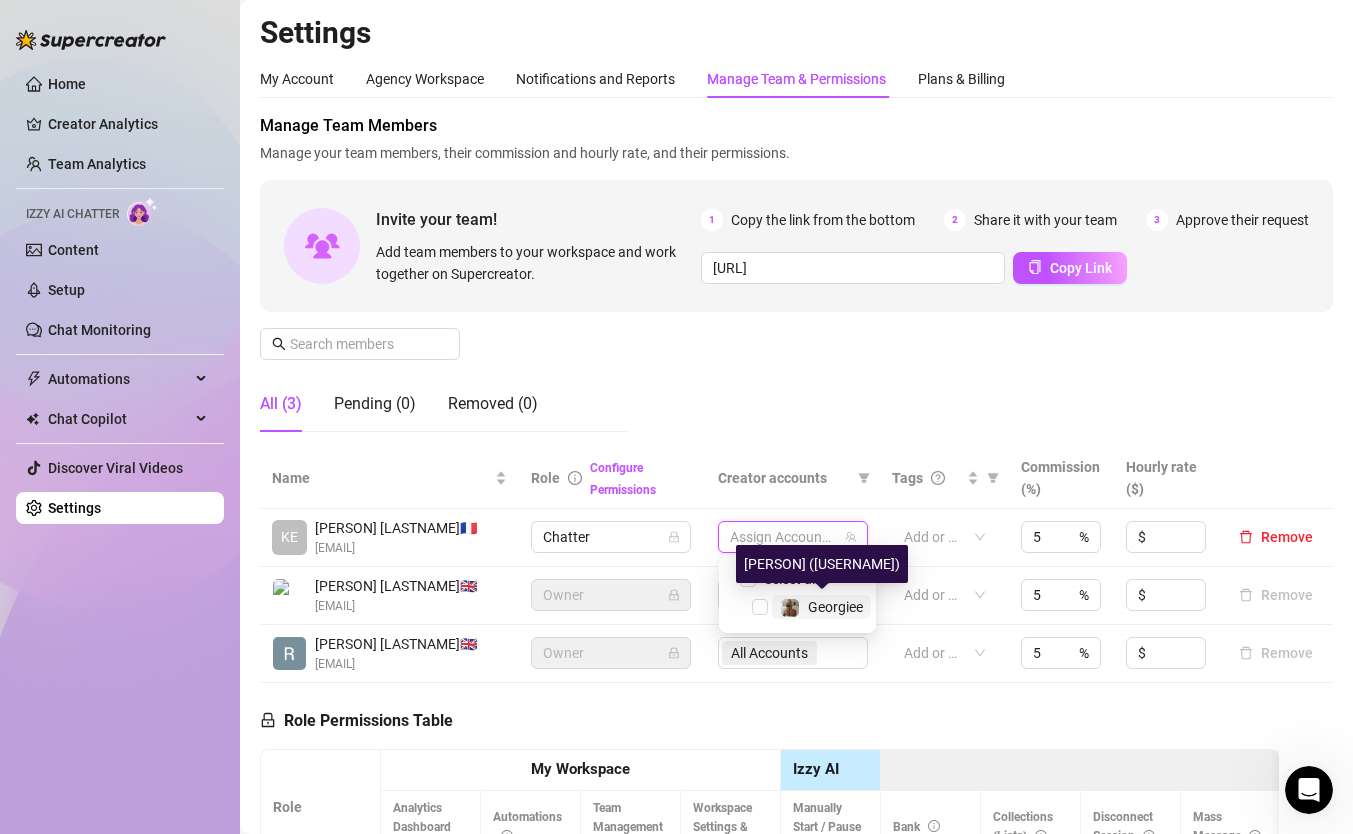 click on "Georgiee" at bounding box center [835, 607] 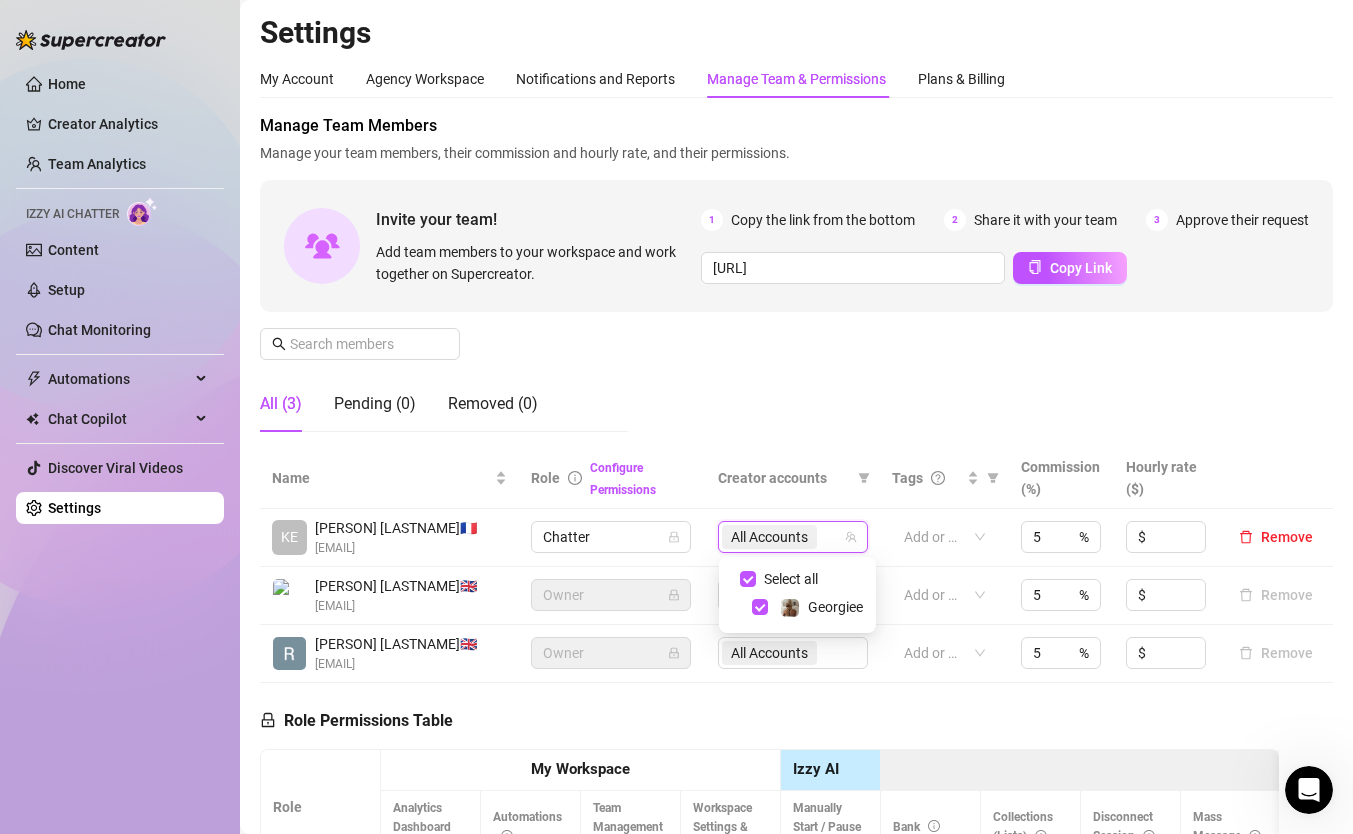 click on "Manage Team Members Manage your team members, their commission and hourly rate, and their permissions. Invite your team! Add team members to your workspace and work together on Supercreator. 1 Copy the link from the bottom 2 Share it with your team 3 Approve their request [URL] Copy Link All (3) Pending (0) Removed (0)" at bounding box center (796, 281) 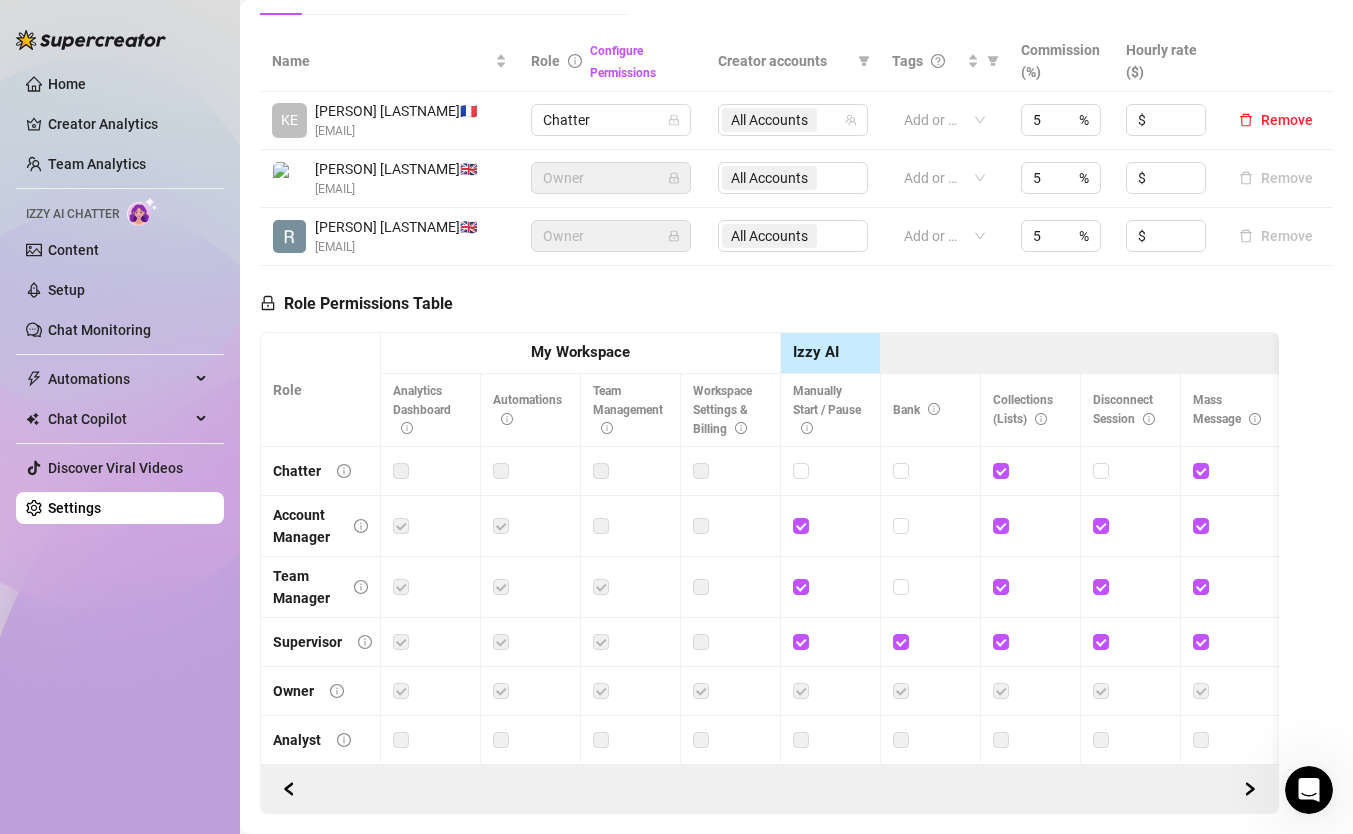 scroll, scrollTop: 431, scrollLeft: 0, axis: vertical 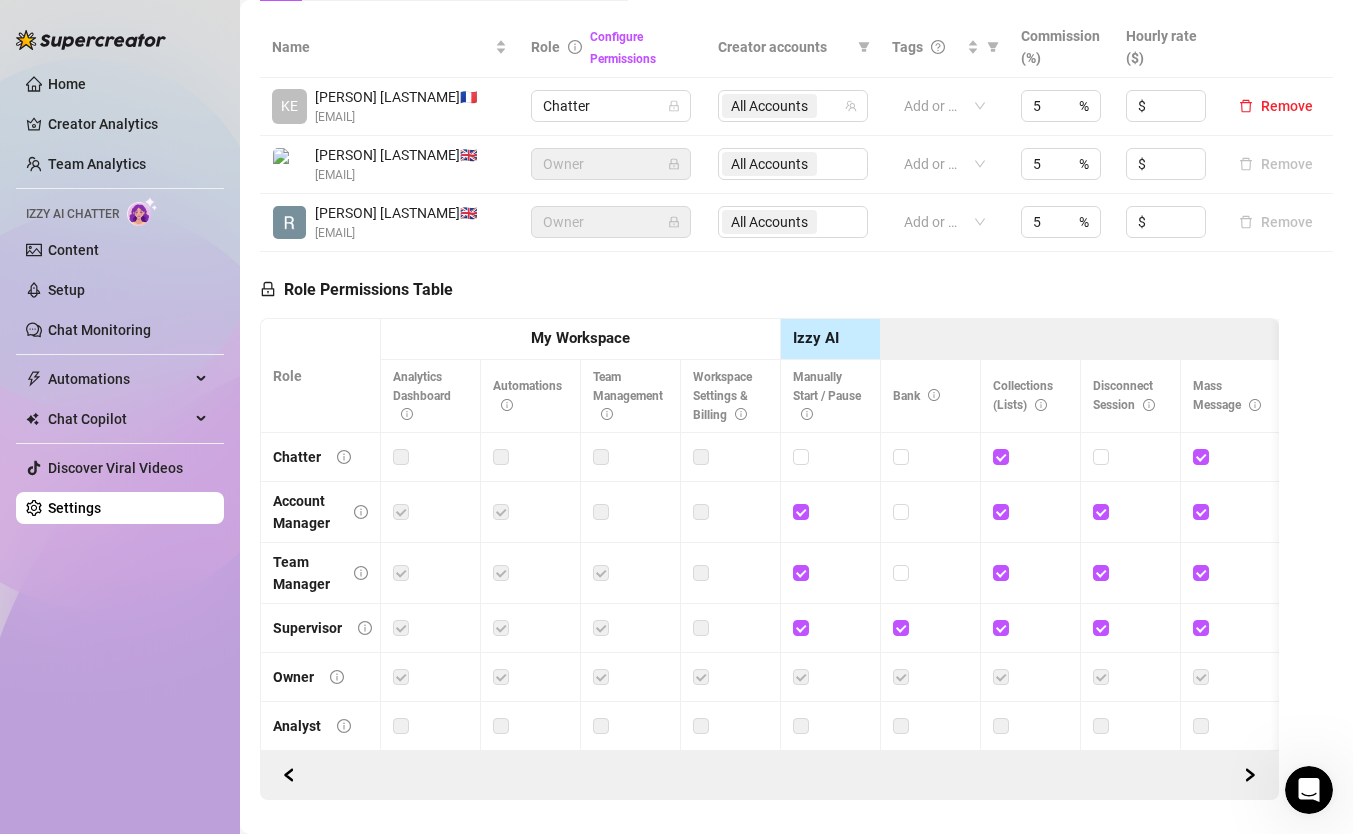 click on "My Workspace" at bounding box center (580, 338) 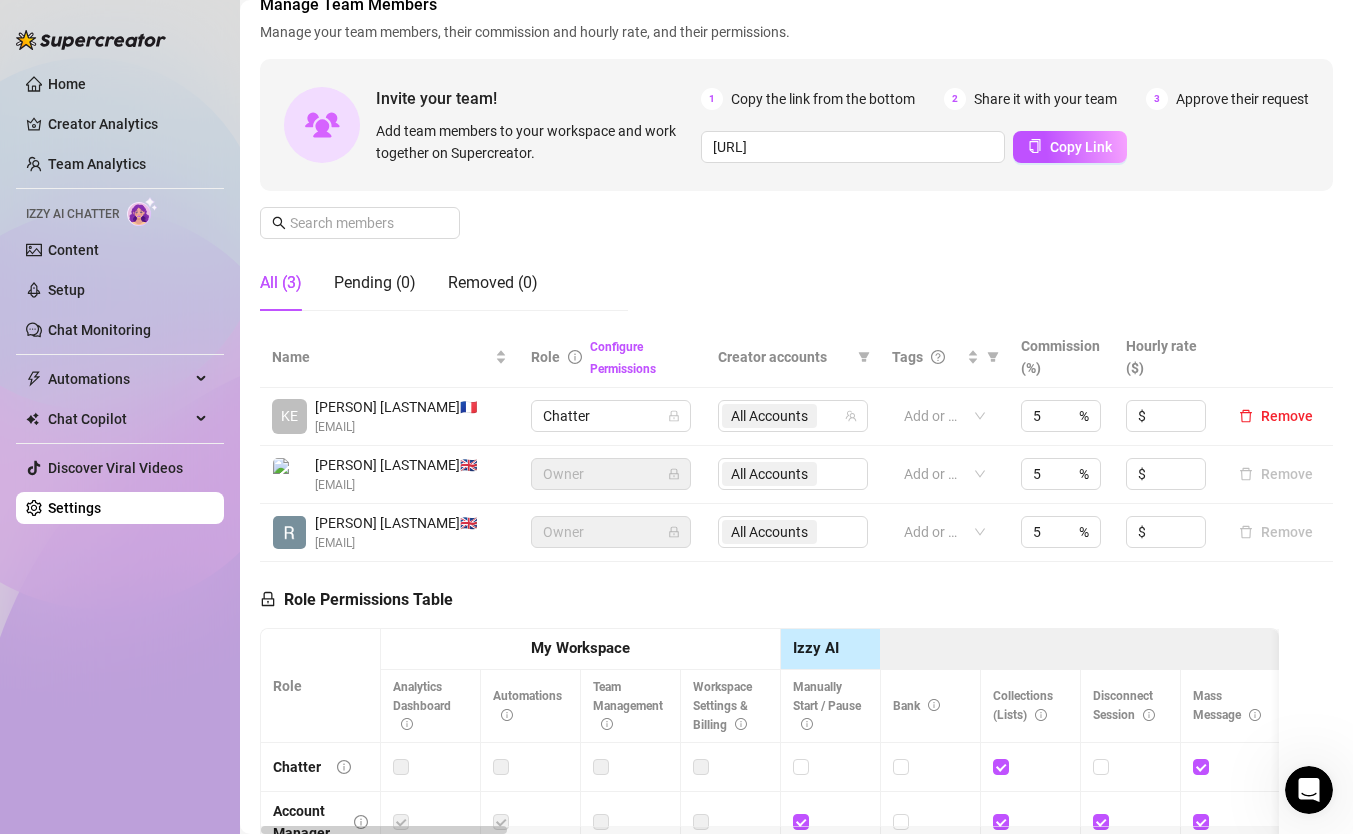 scroll, scrollTop: 0, scrollLeft: 0, axis: both 